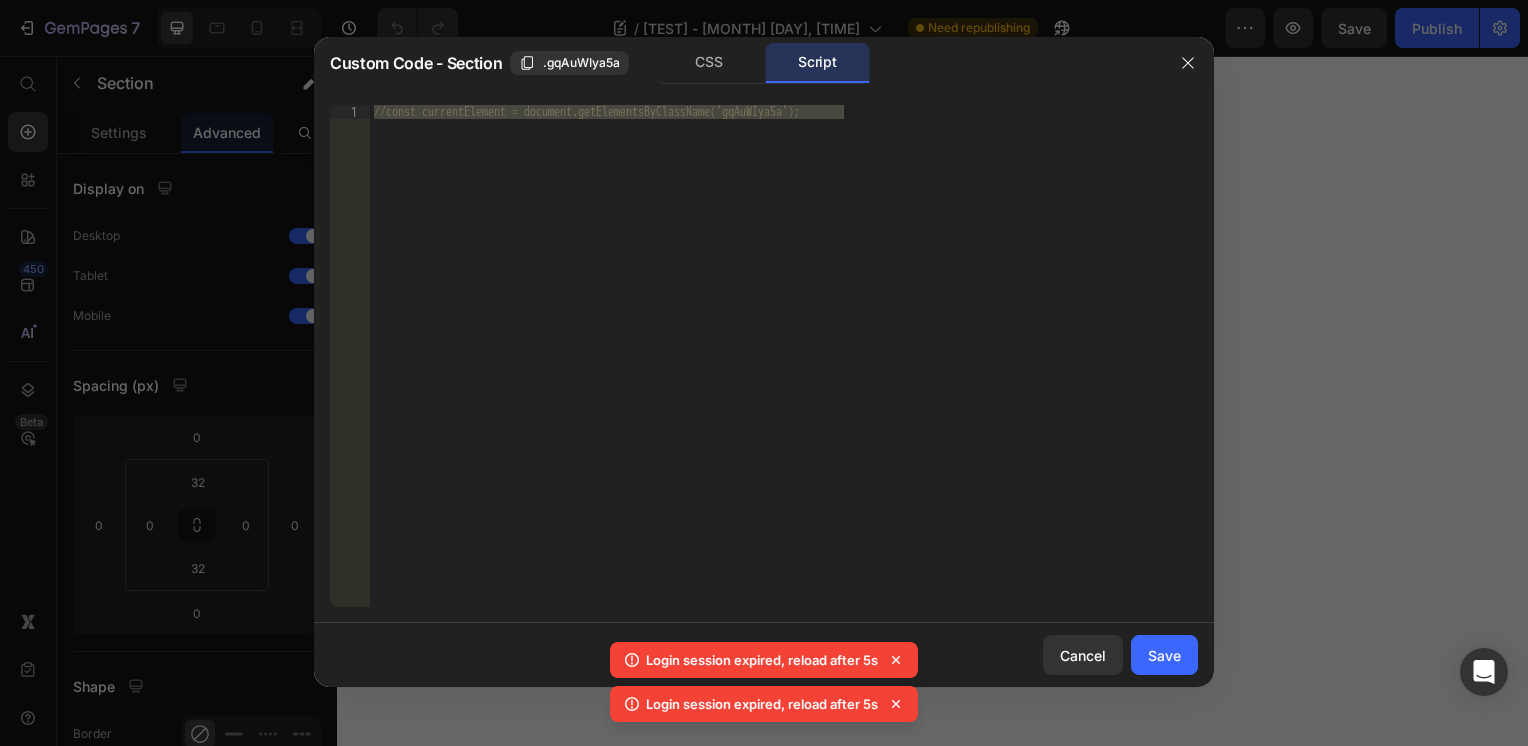 scroll, scrollTop: 0, scrollLeft: 0, axis: both 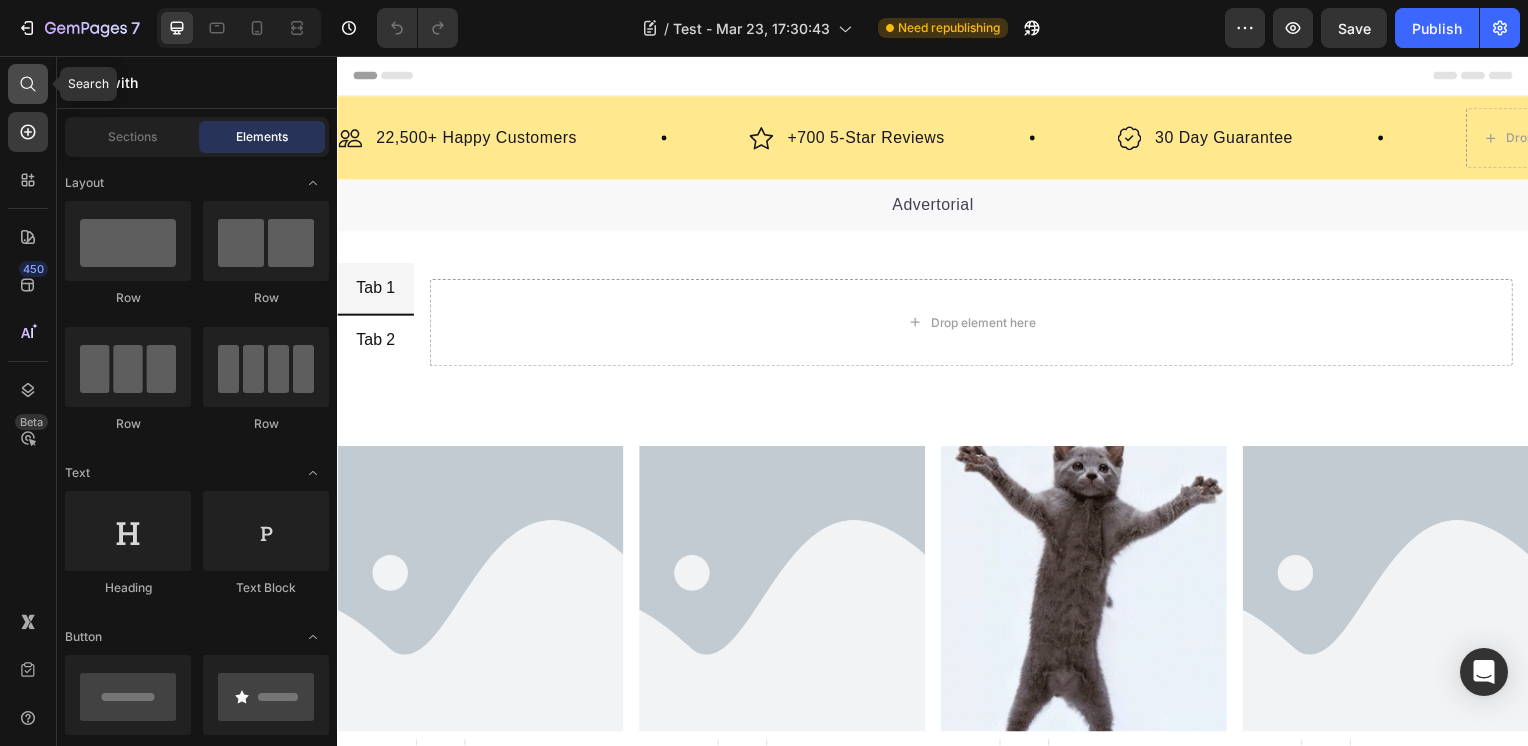 click 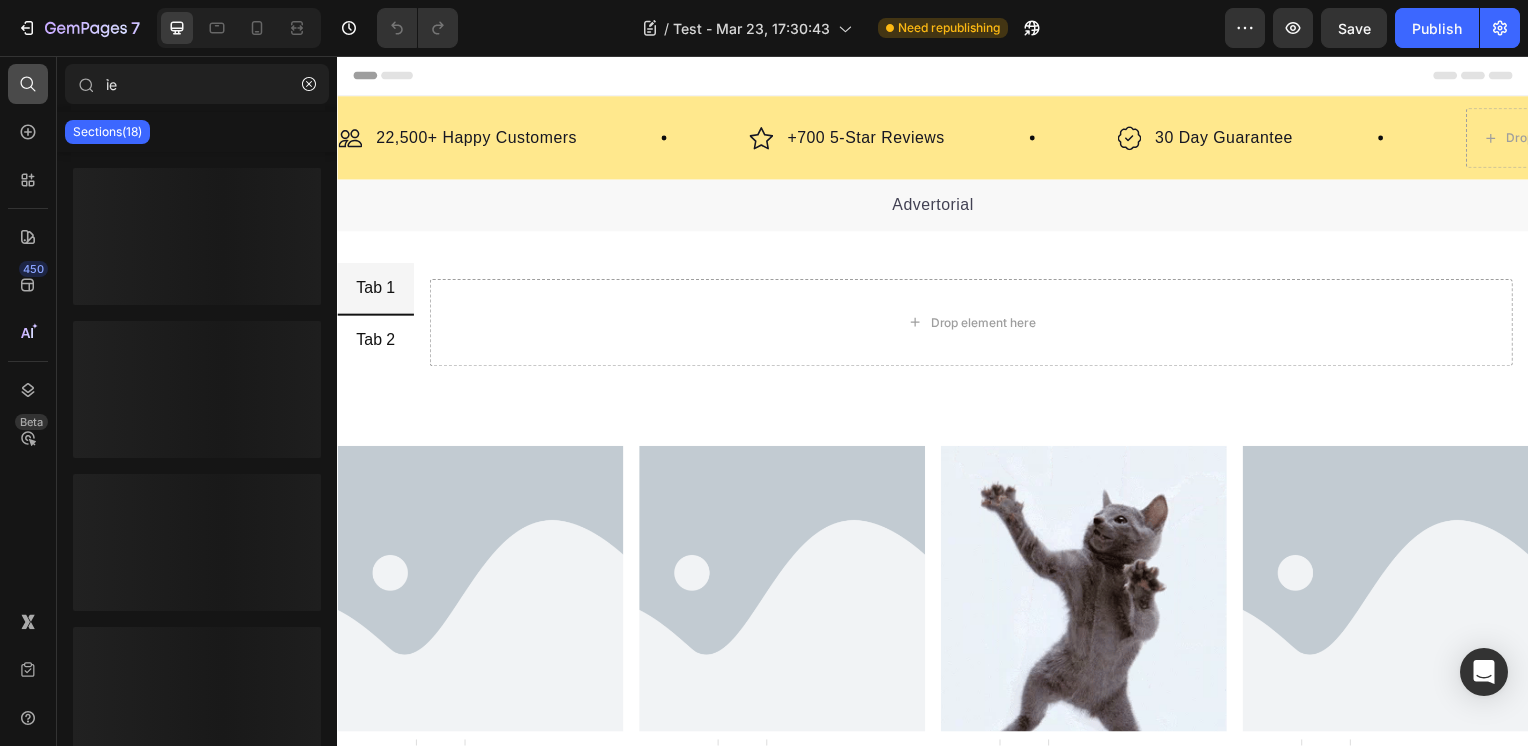 type on "ỉ" 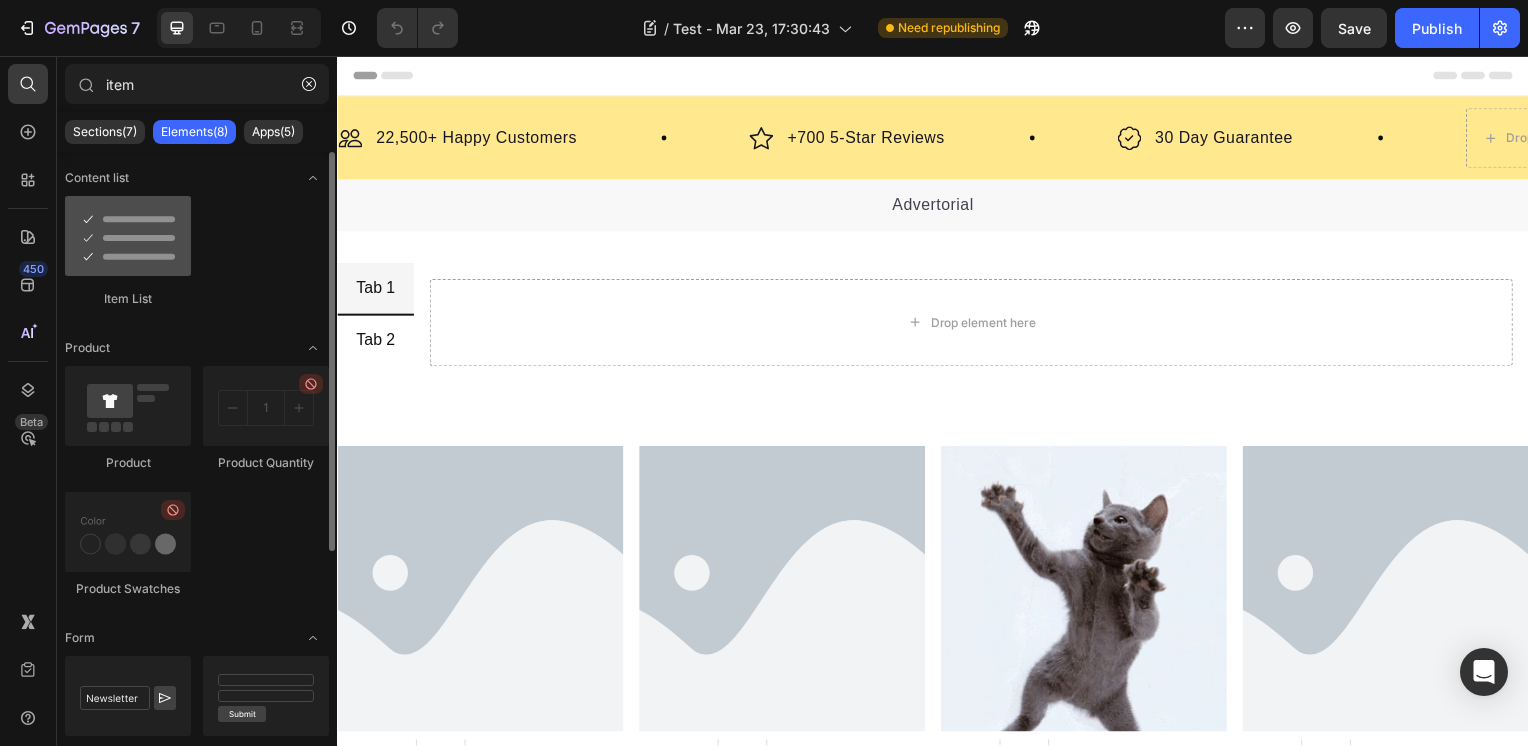 type on "item" 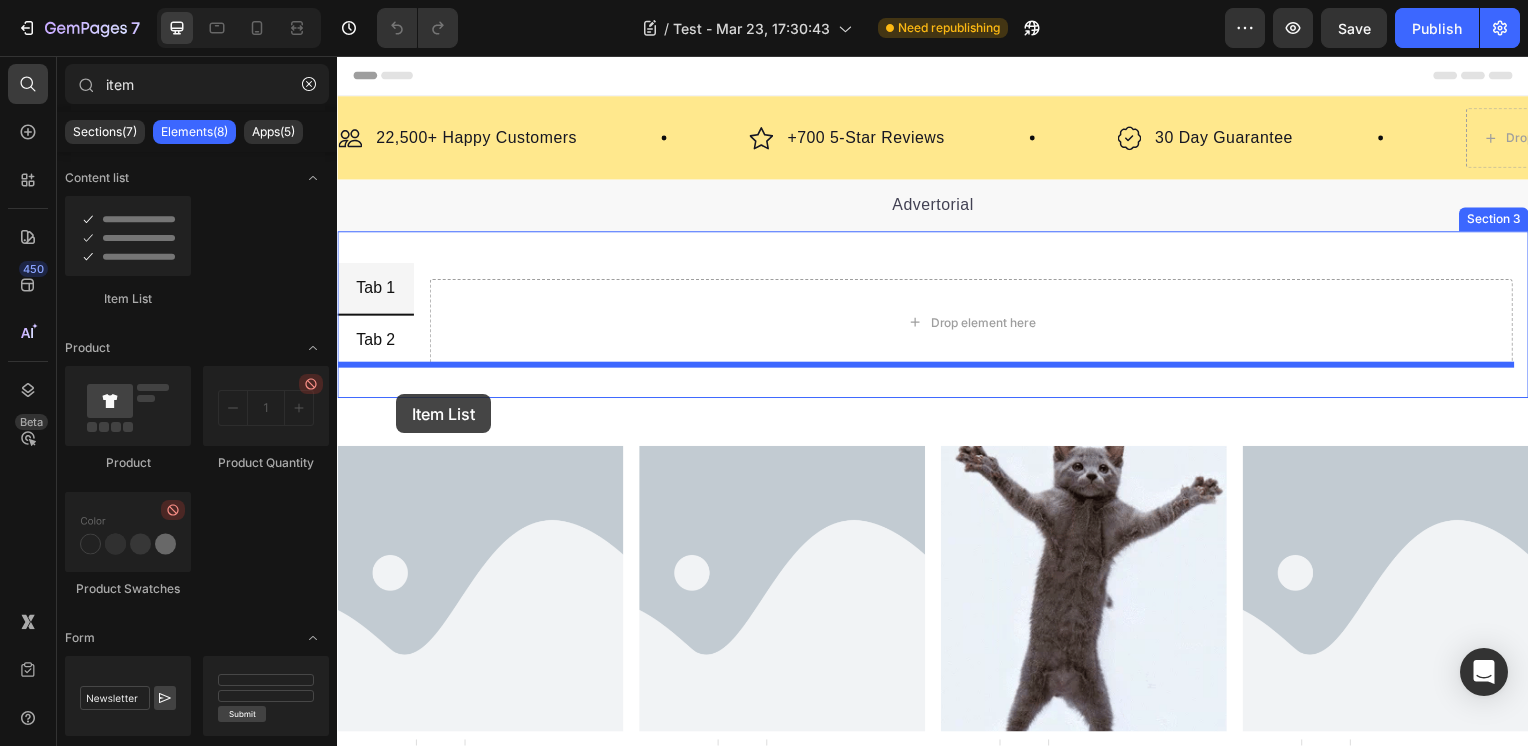 drag, startPoint x: 491, startPoint y: 280, endPoint x: 397, endPoint y: 397, distance: 150.08331 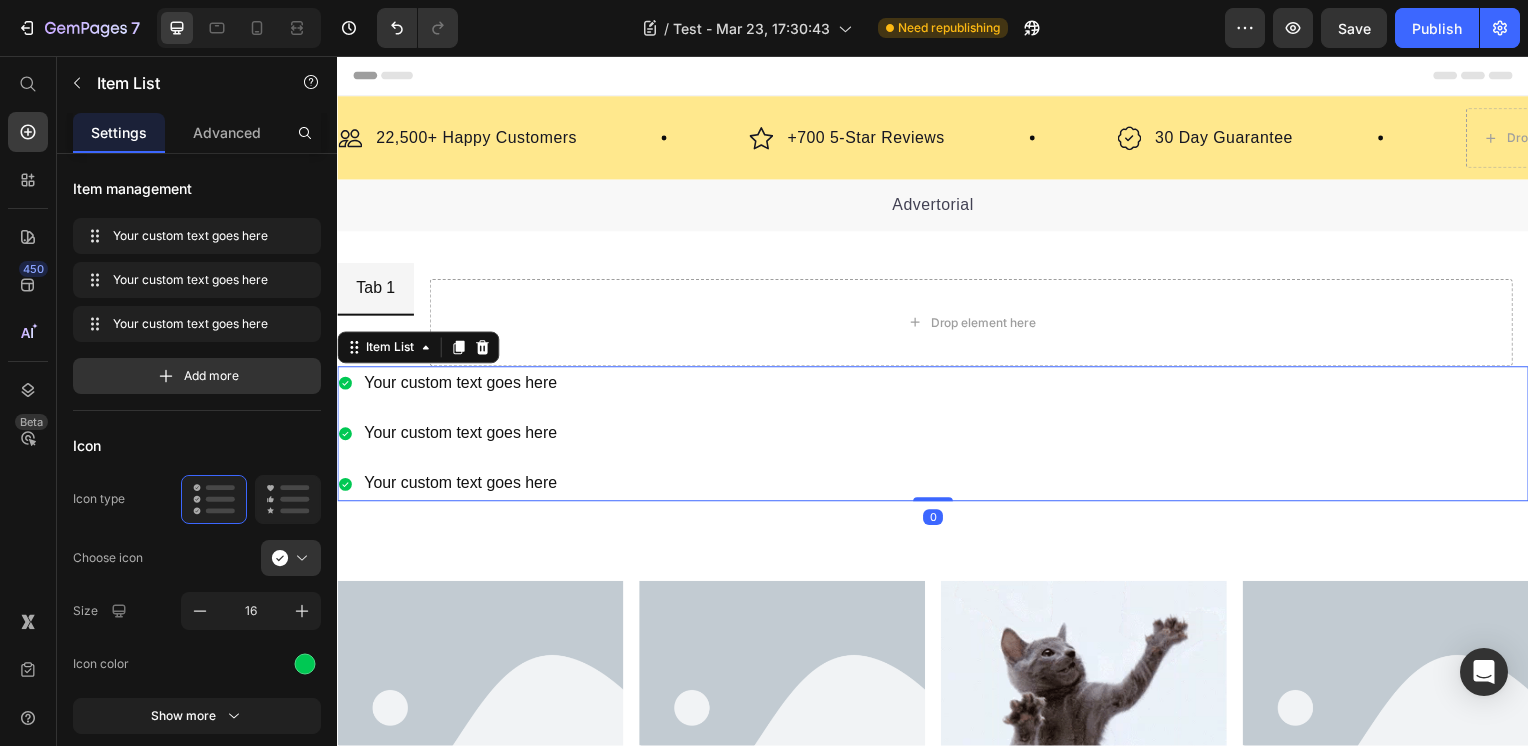 click 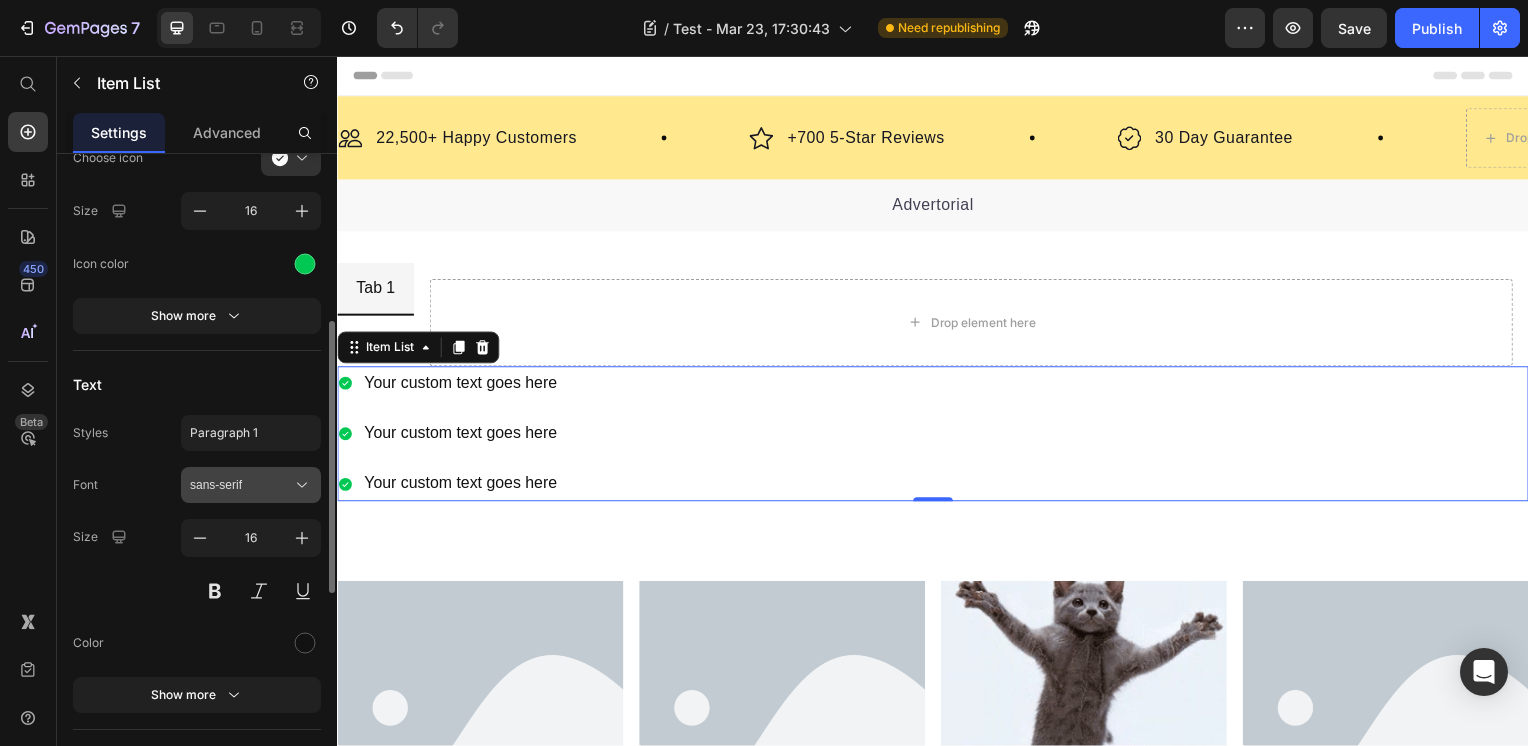 scroll, scrollTop: 200, scrollLeft: 0, axis: vertical 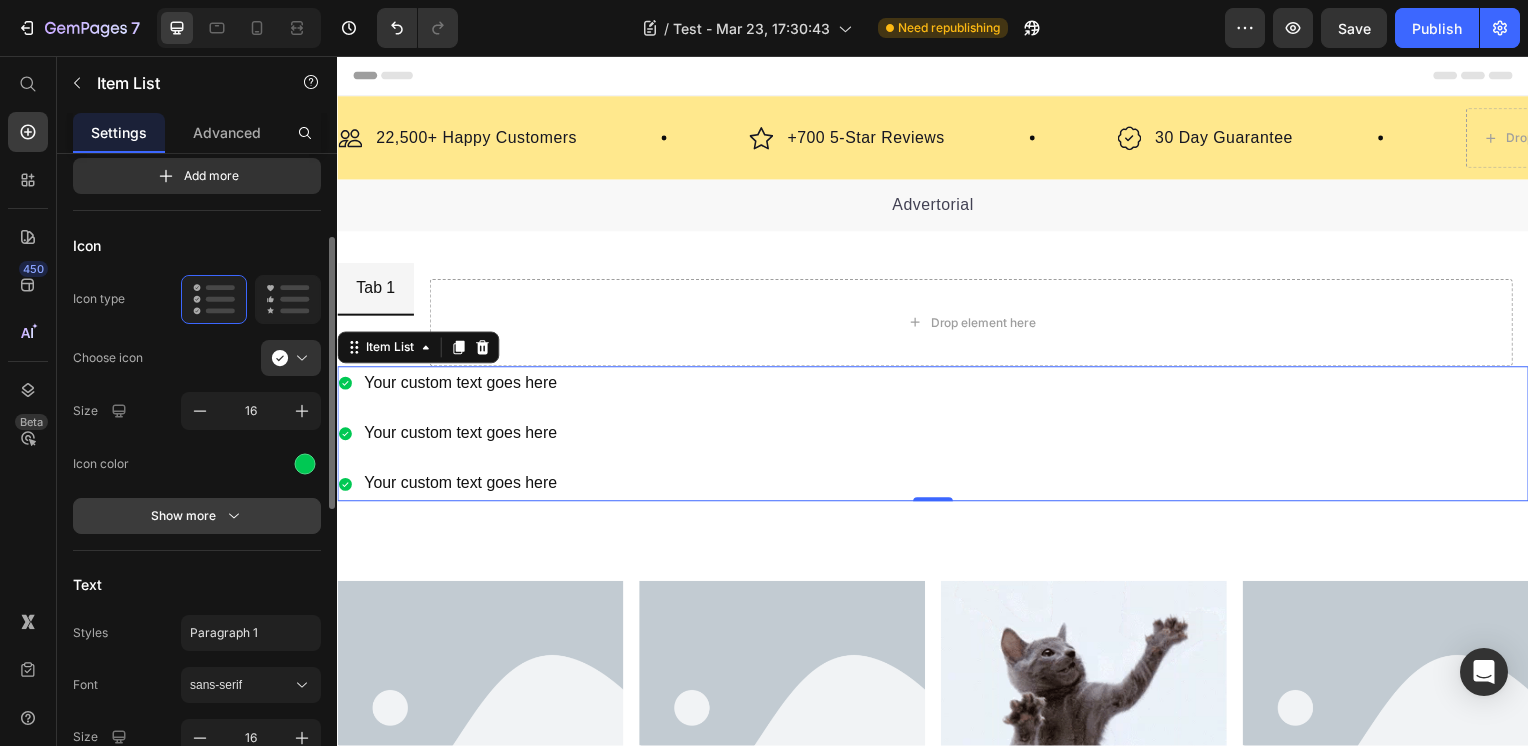 click on "Show more" at bounding box center [197, 516] 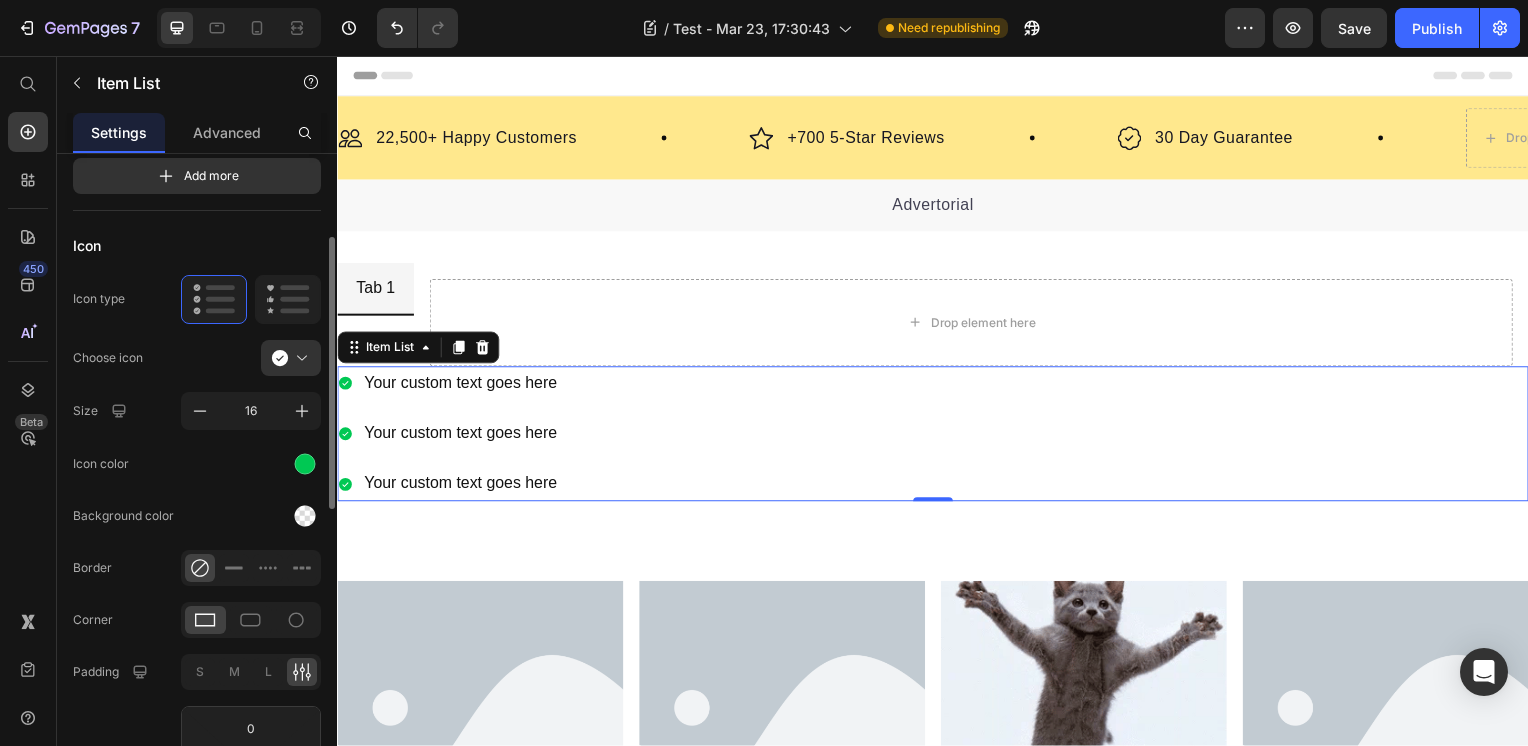 scroll, scrollTop: 0, scrollLeft: 0, axis: both 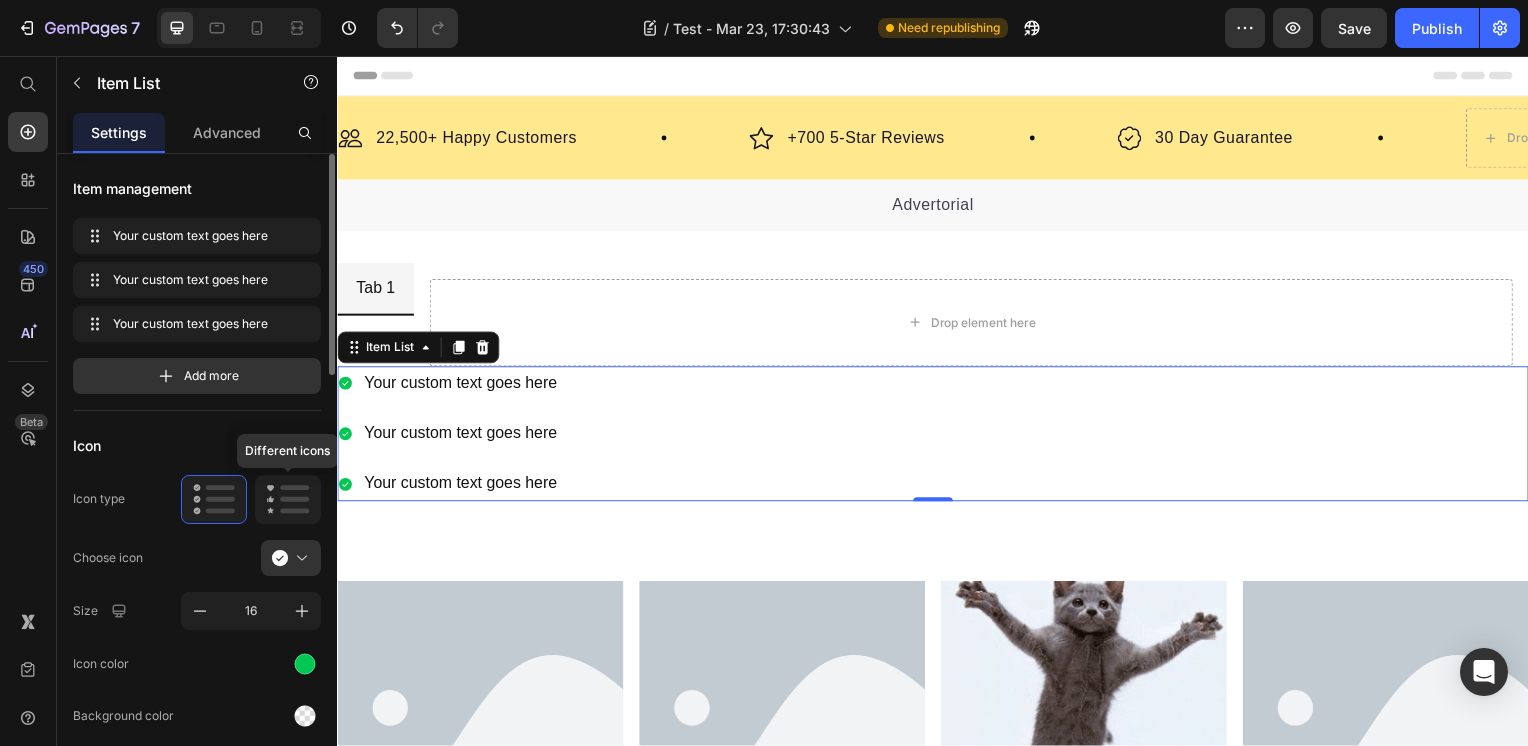 click 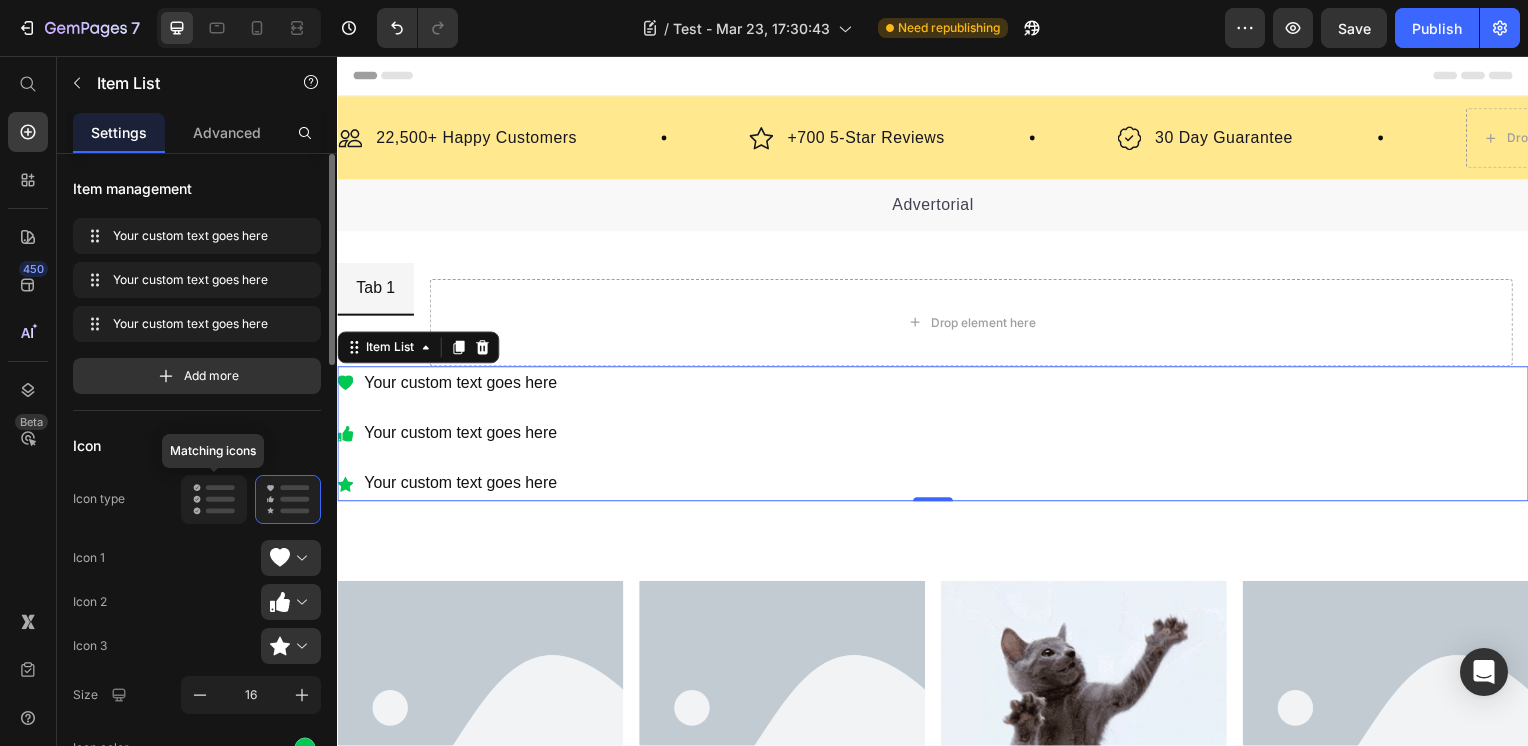 click 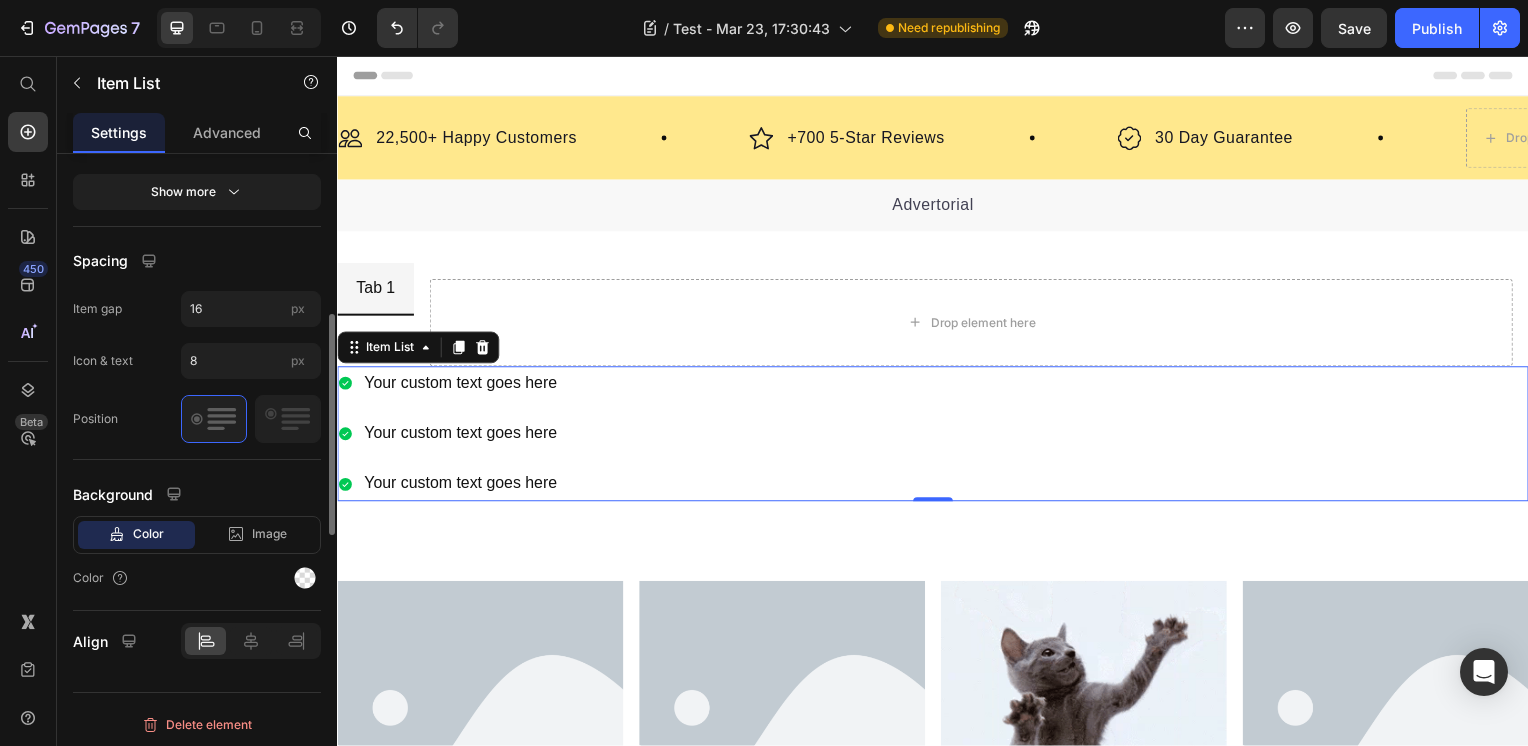 scroll, scrollTop: 1059, scrollLeft: 0, axis: vertical 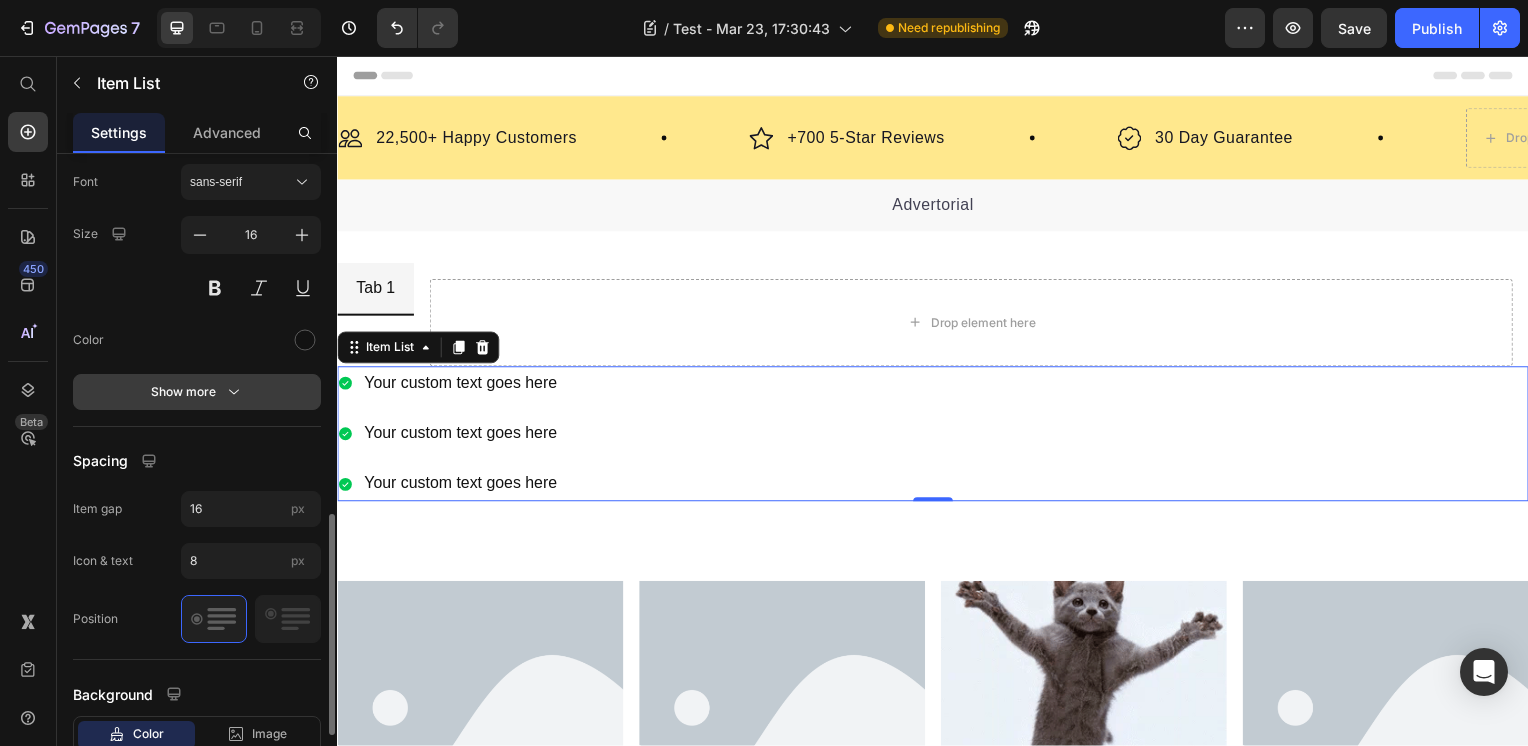 click 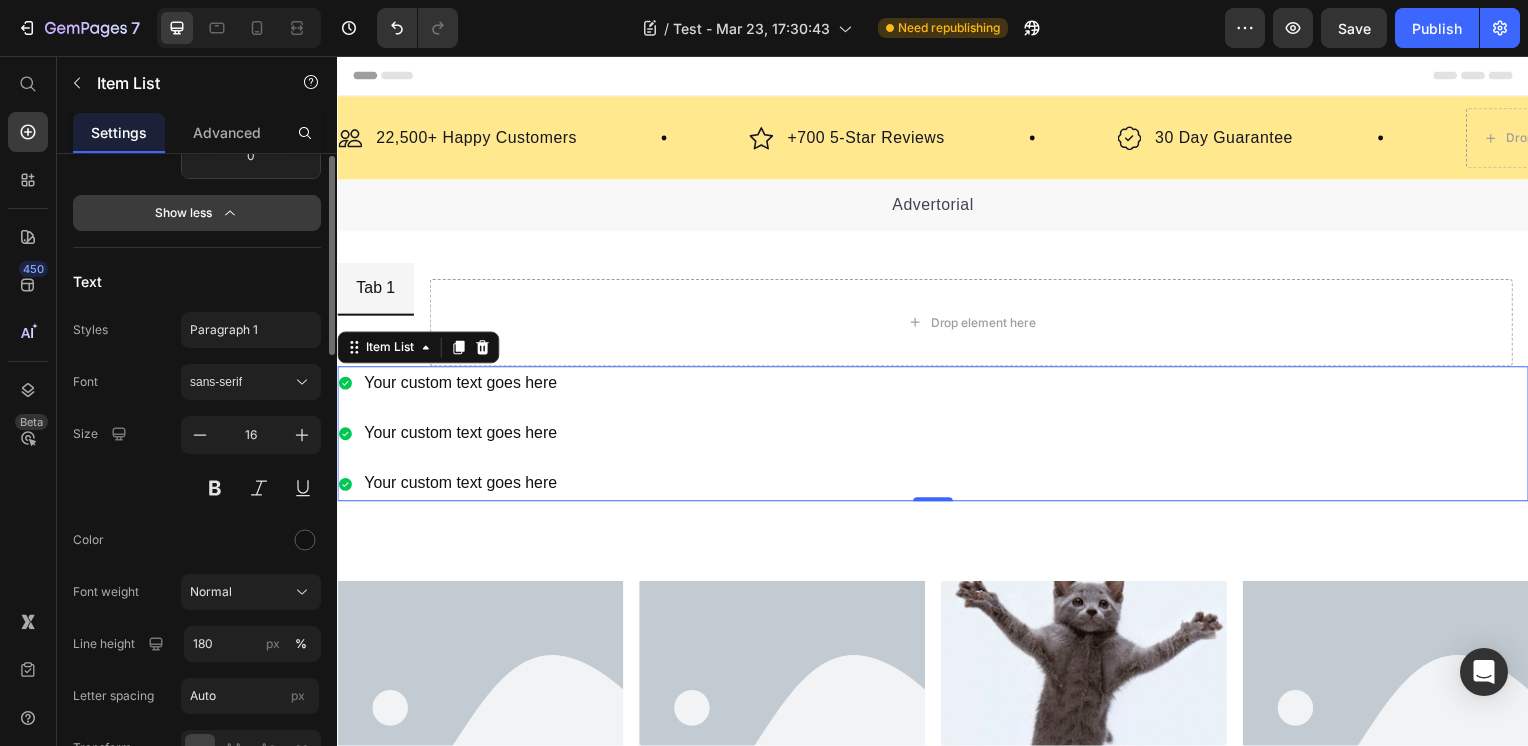 scroll, scrollTop: 659, scrollLeft: 0, axis: vertical 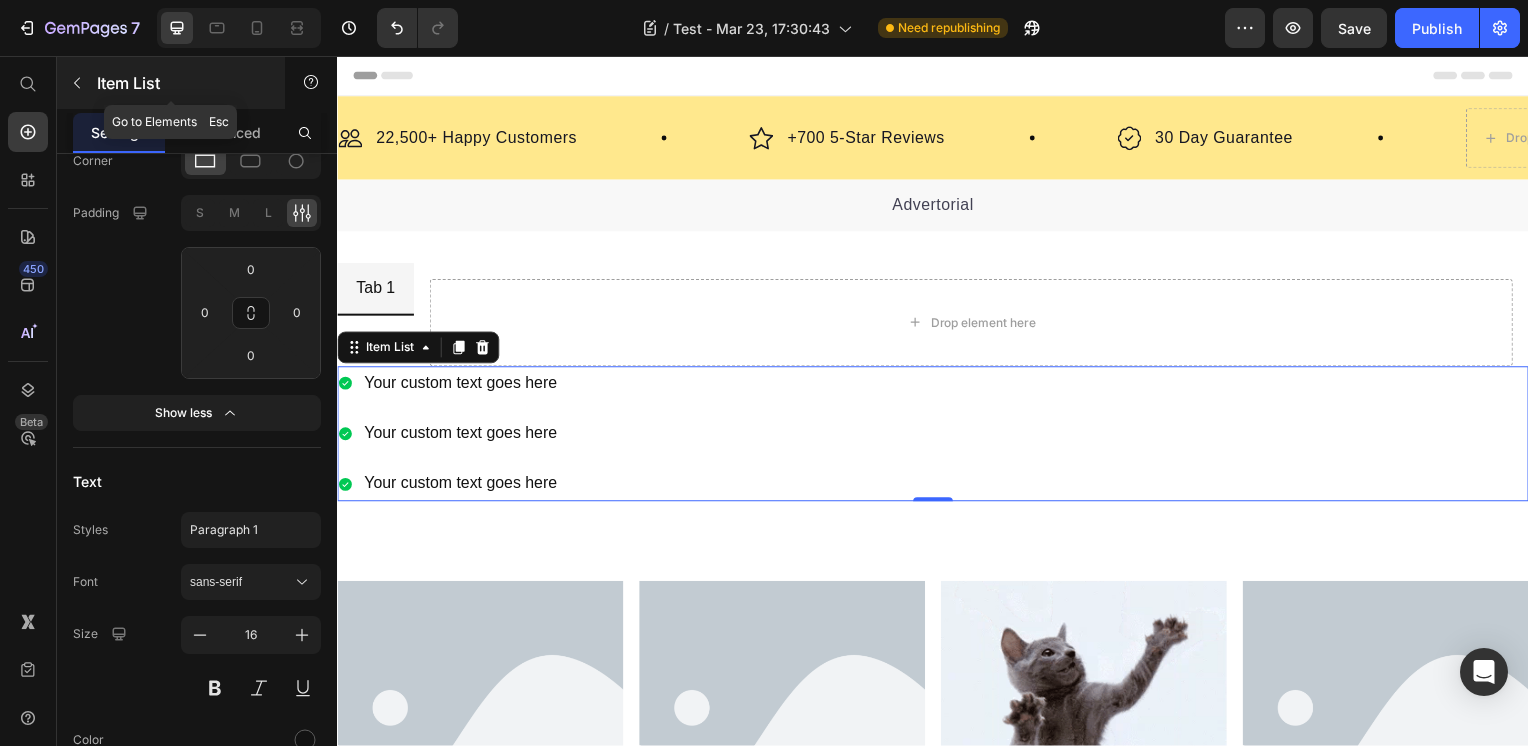 click on "Item List" at bounding box center (171, 83) 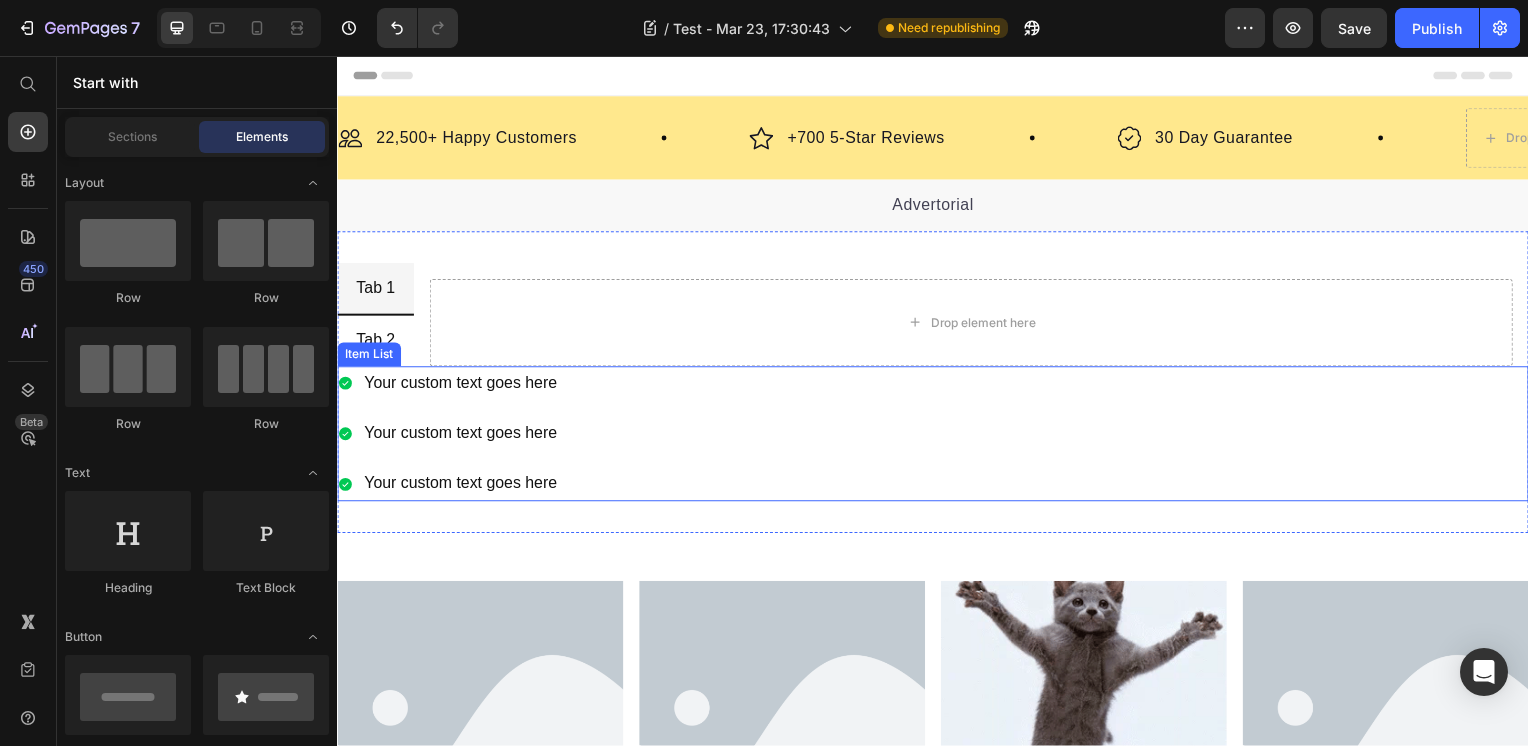 click on "Your custom text goes here" at bounding box center [461, 386] 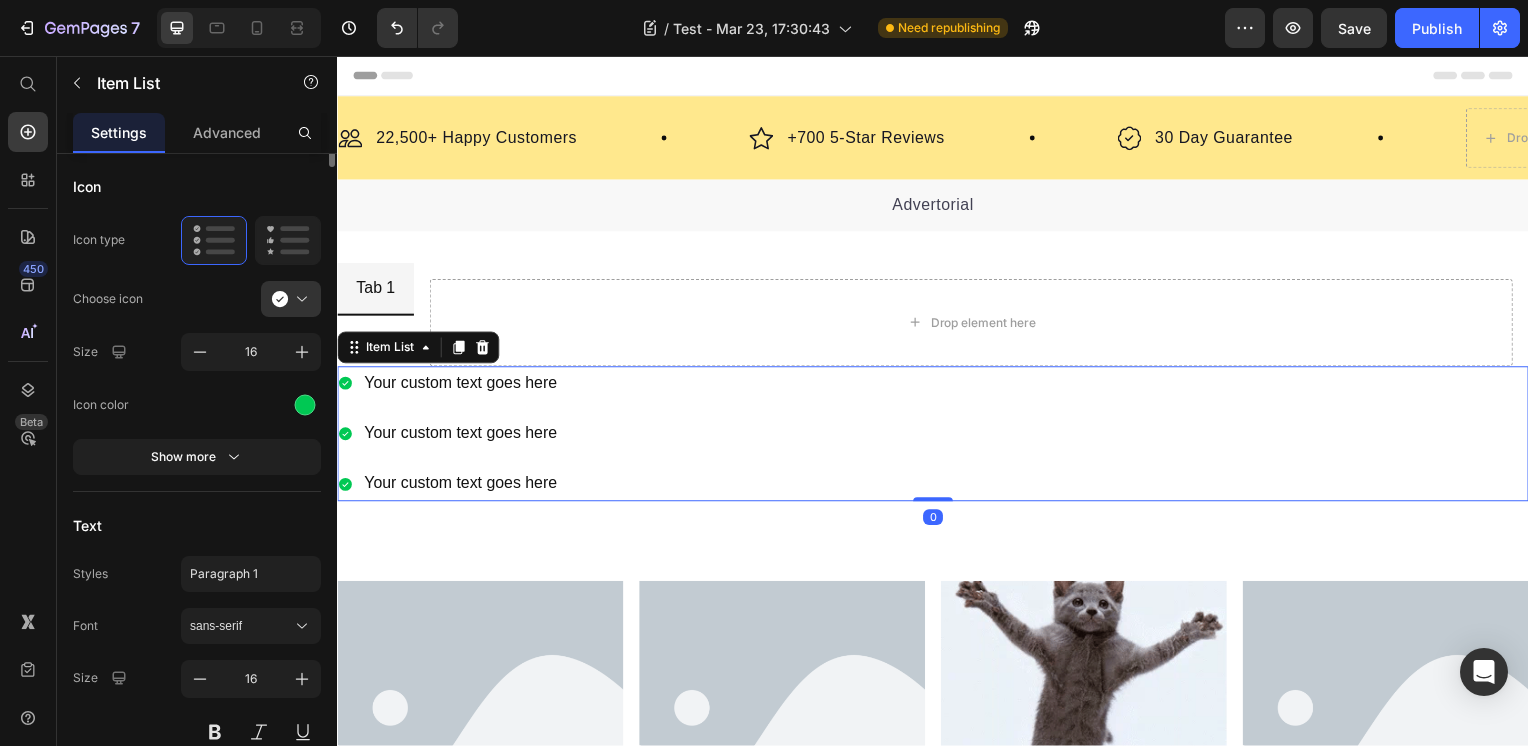 scroll, scrollTop: 0, scrollLeft: 0, axis: both 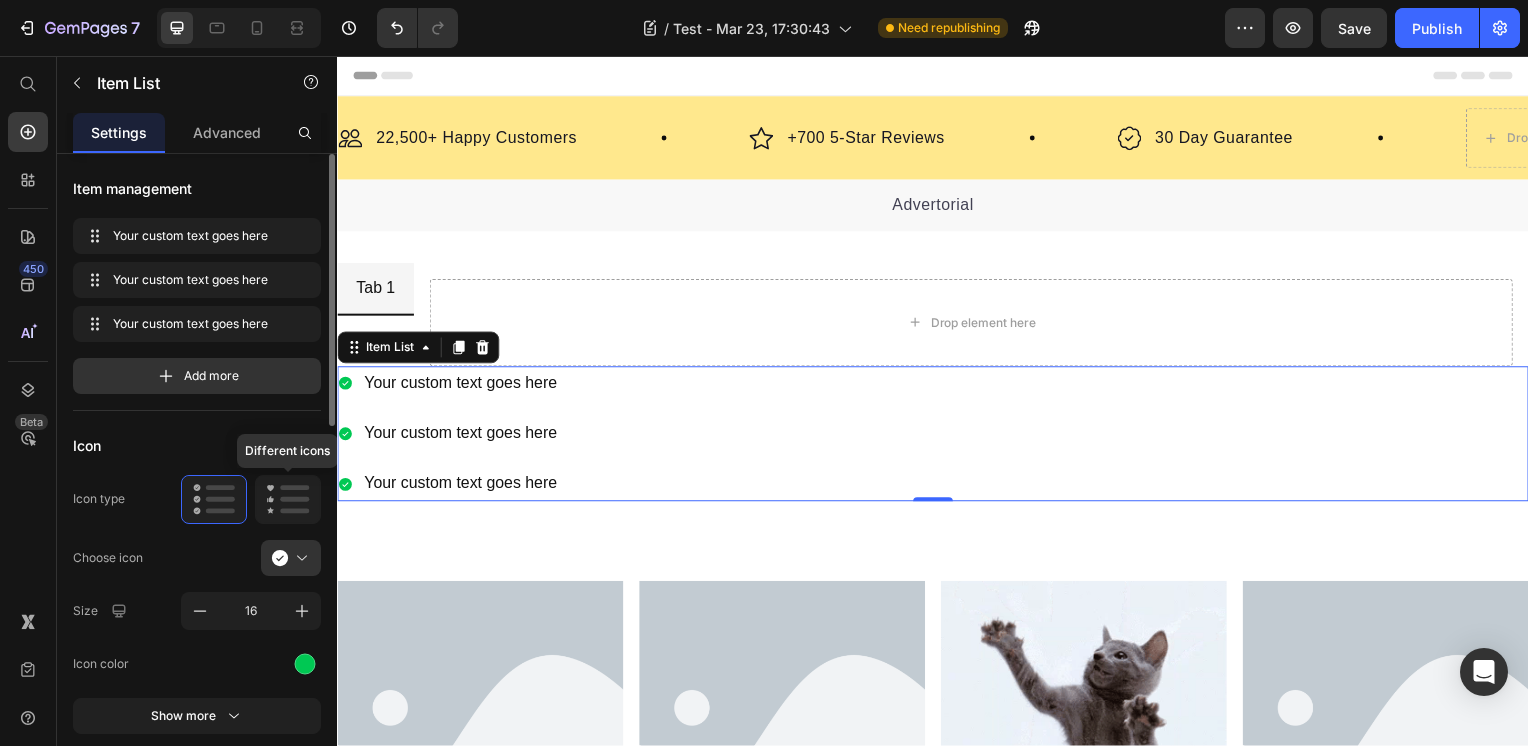 click 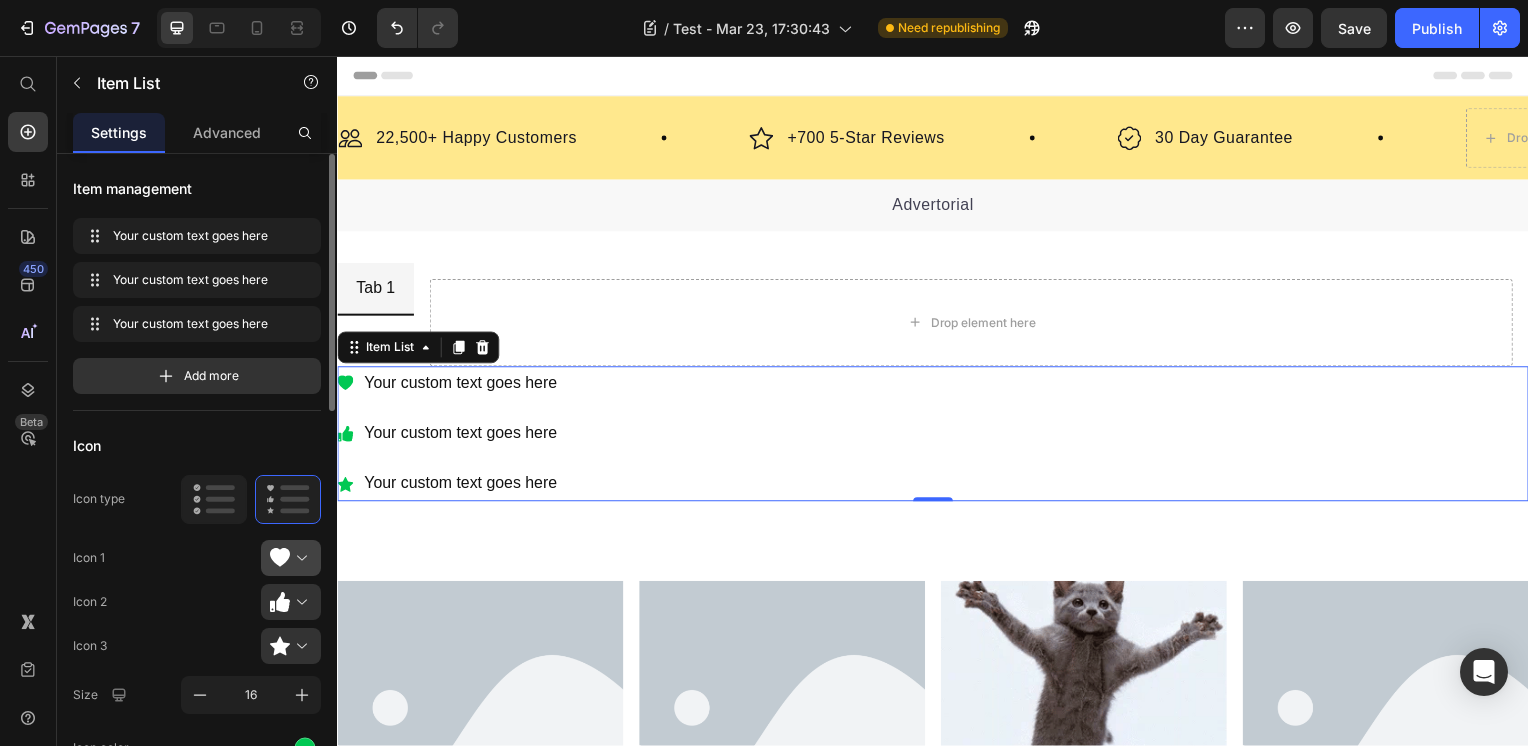 click at bounding box center [299, 558] 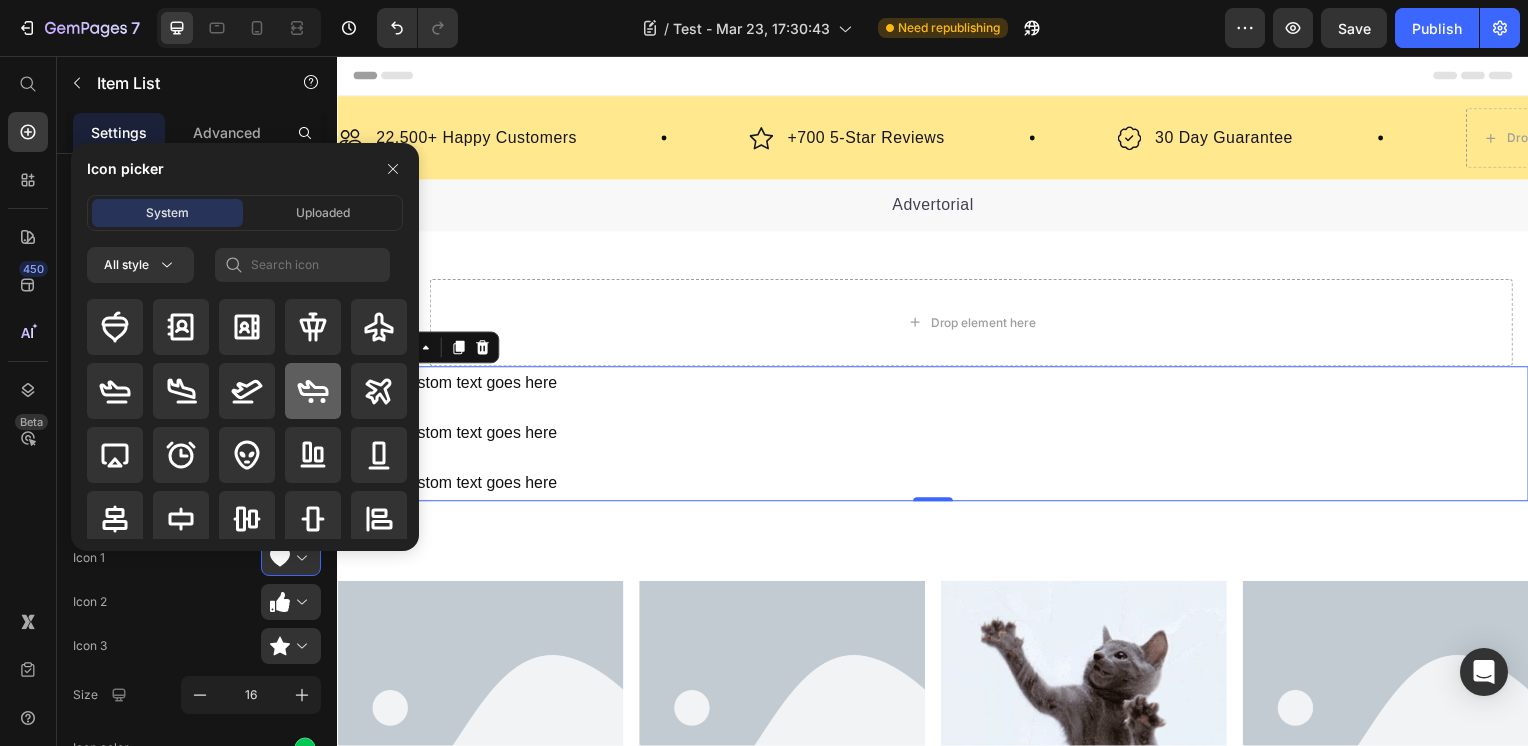scroll, scrollTop: 200, scrollLeft: 0, axis: vertical 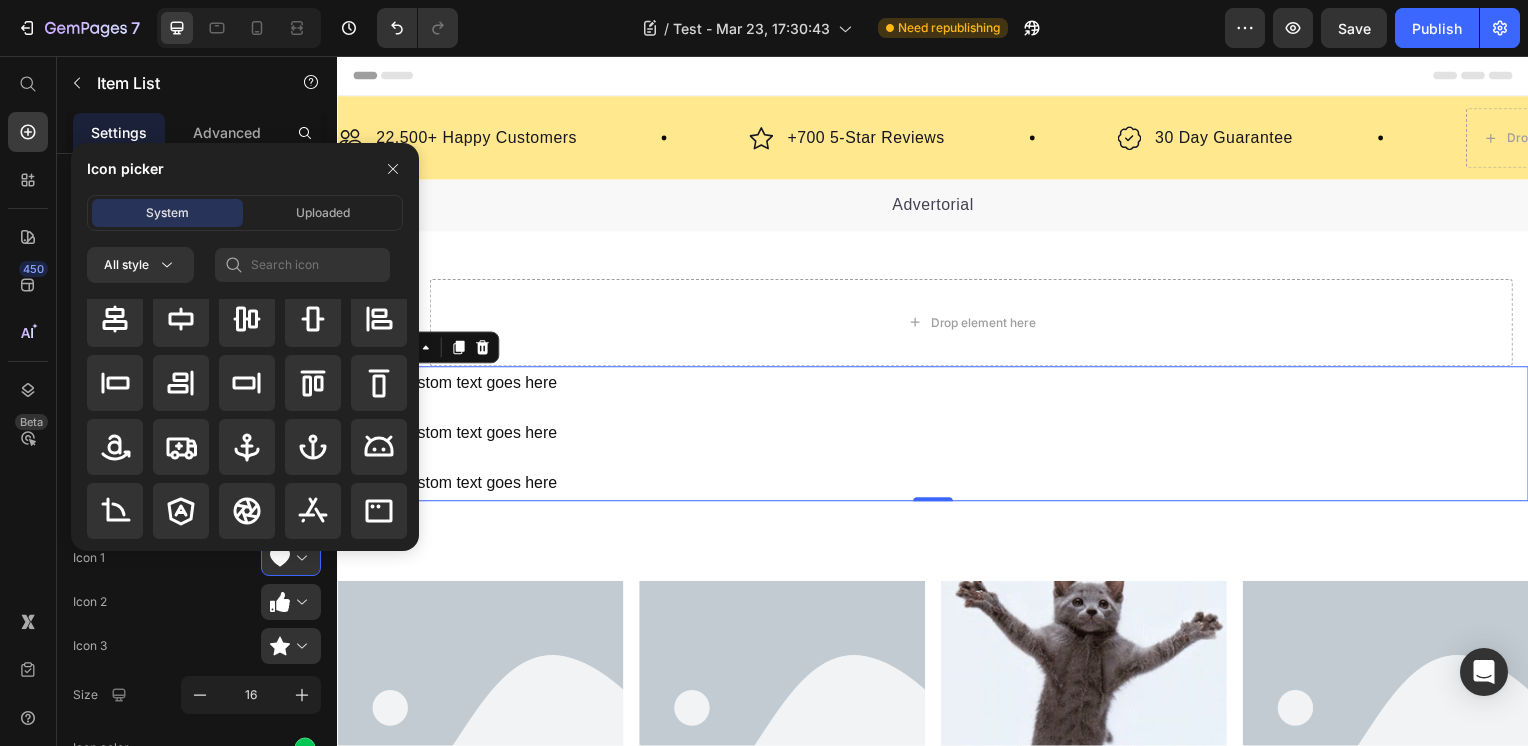 click on "Your custom text goes here" at bounding box center [461, 386] 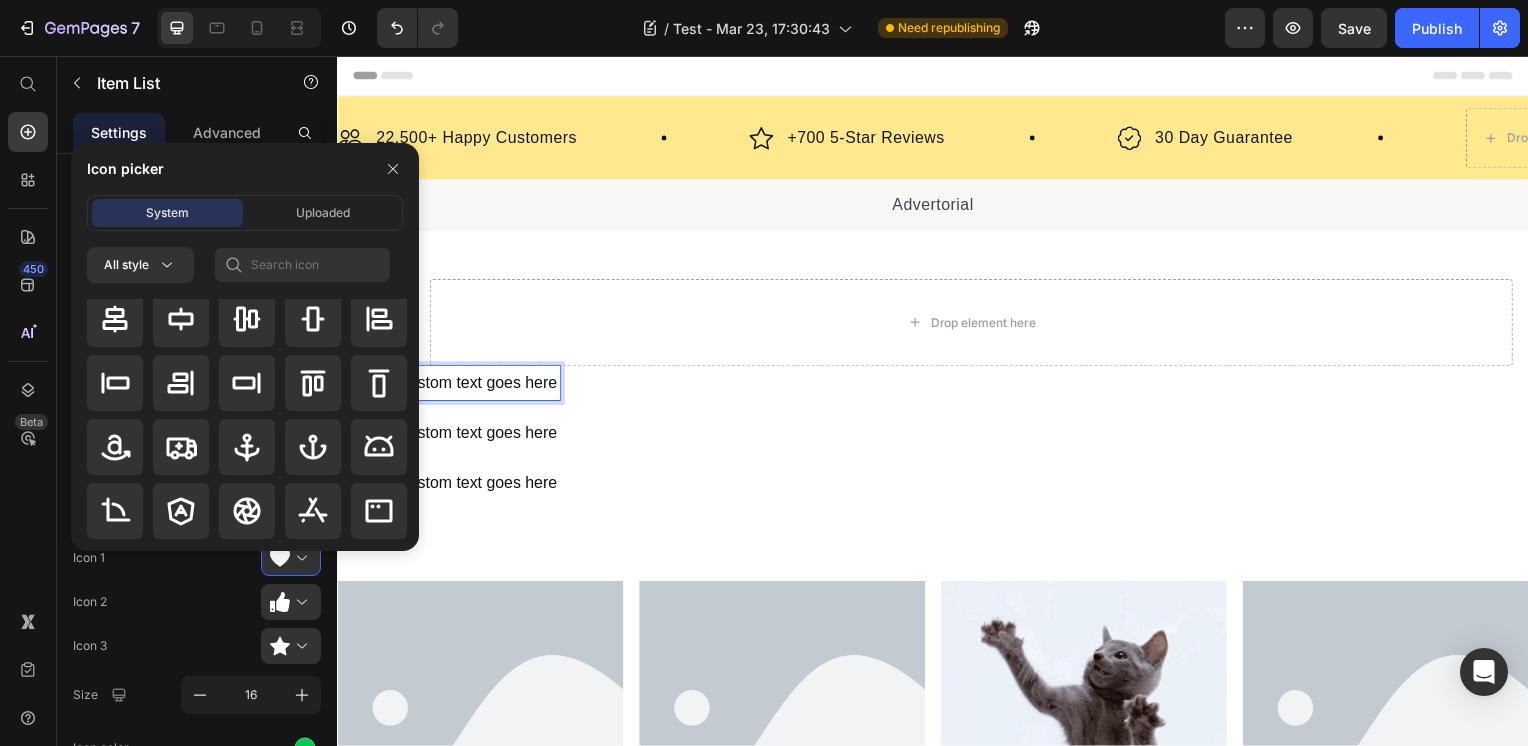 click on "Your custom text goes here" at bounding box center (461, 386) 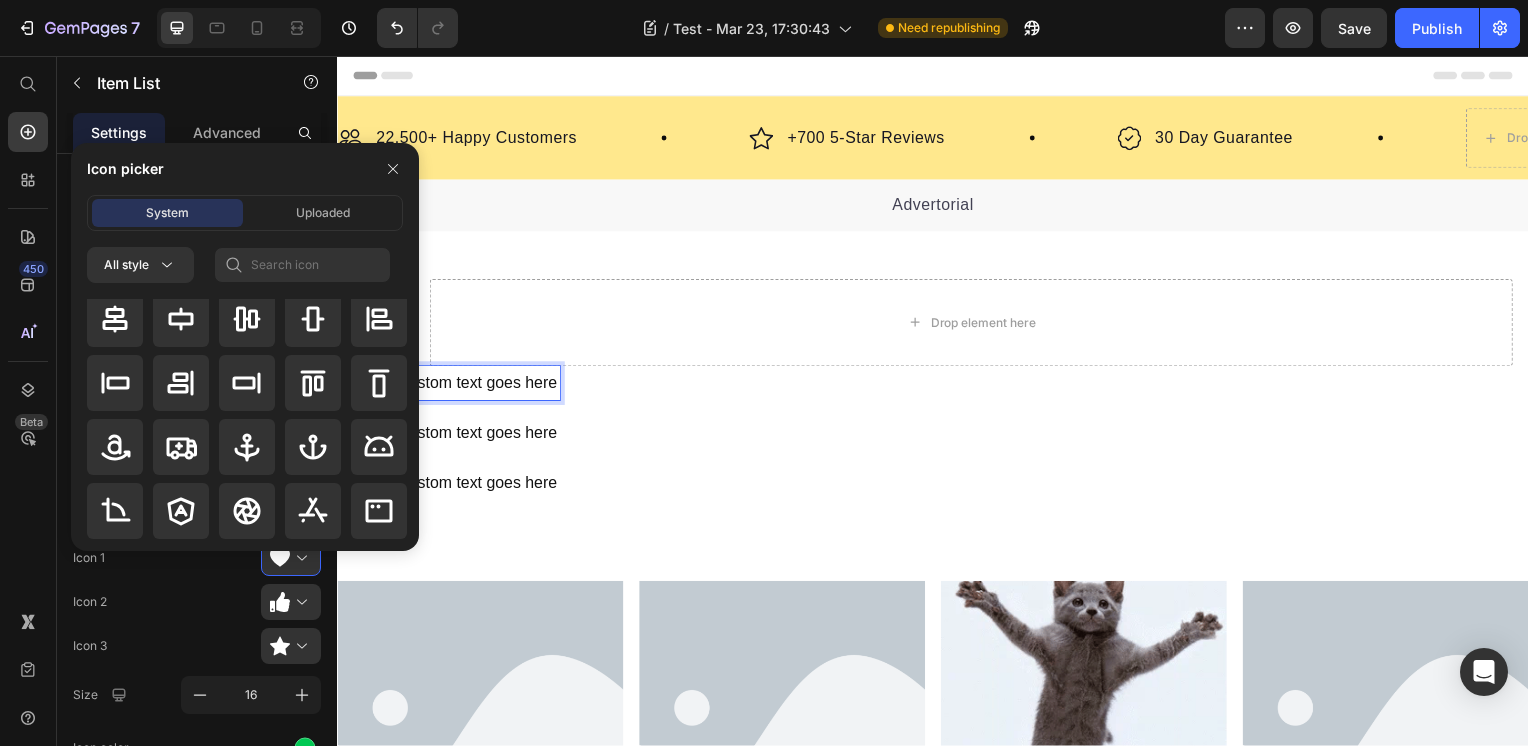 click on "Your custom text goes here Your custom text goes here Your custom text goes here" at bounding box center (937, 437) 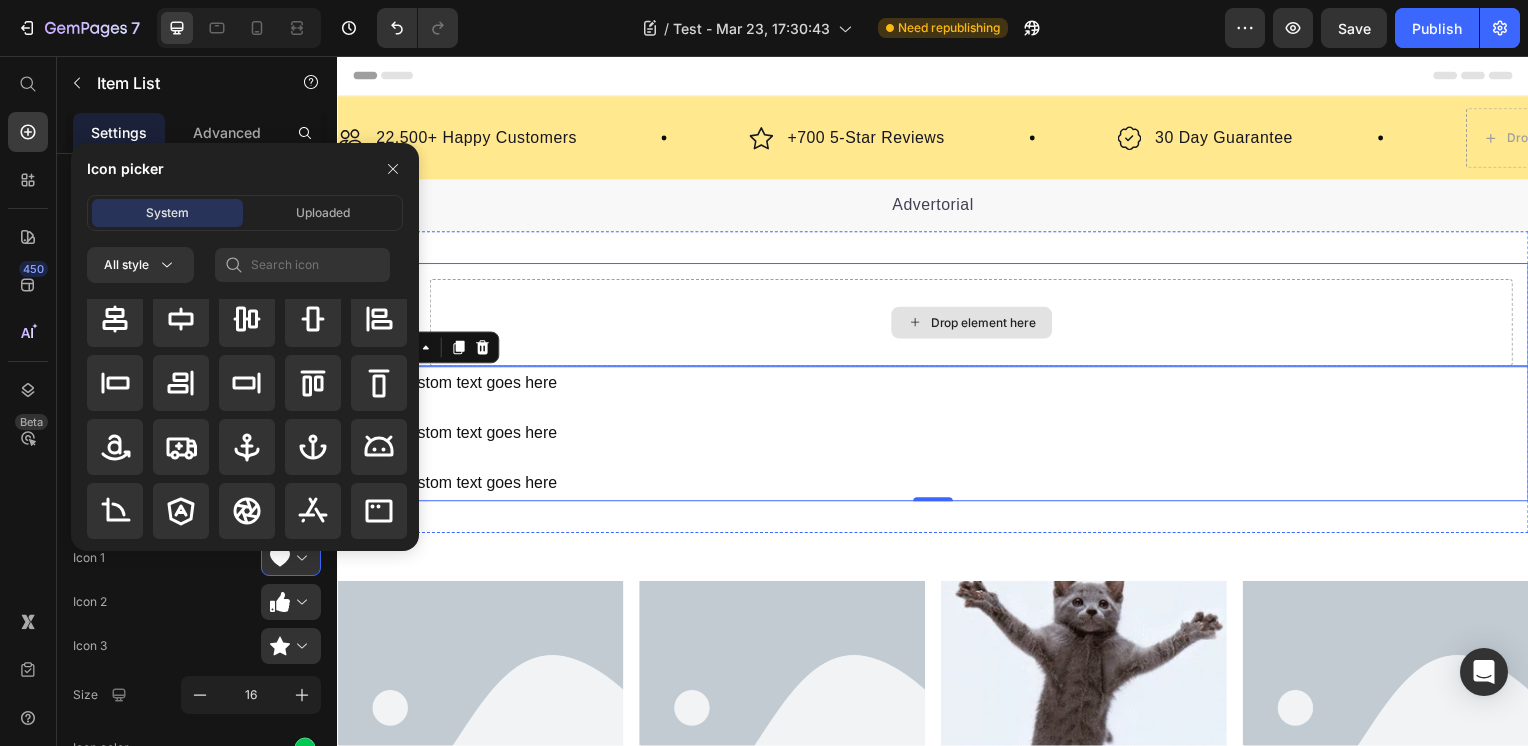 click on "Drop element here" at bounding box center [975, 325] 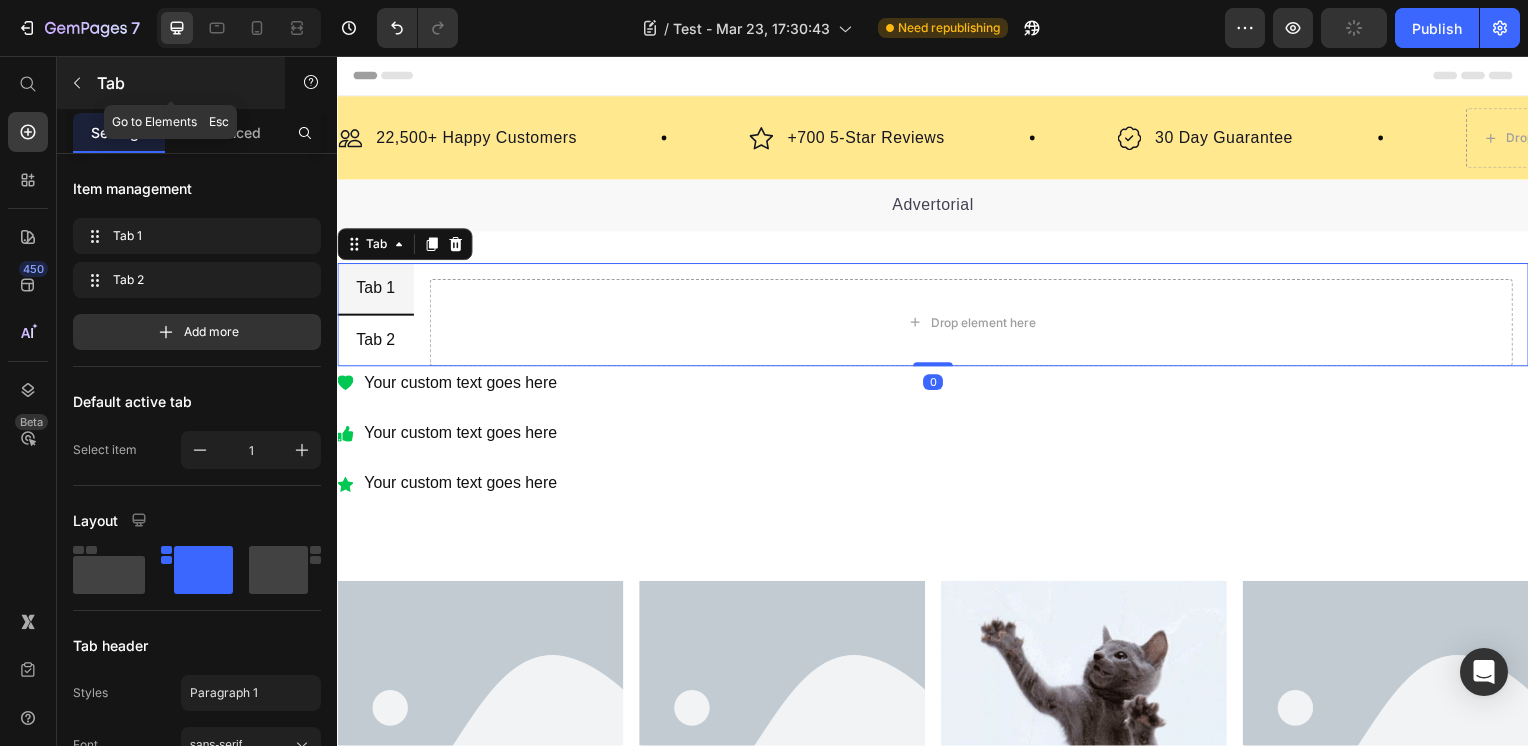 click on "Tab" at bounding box center [182, 83] 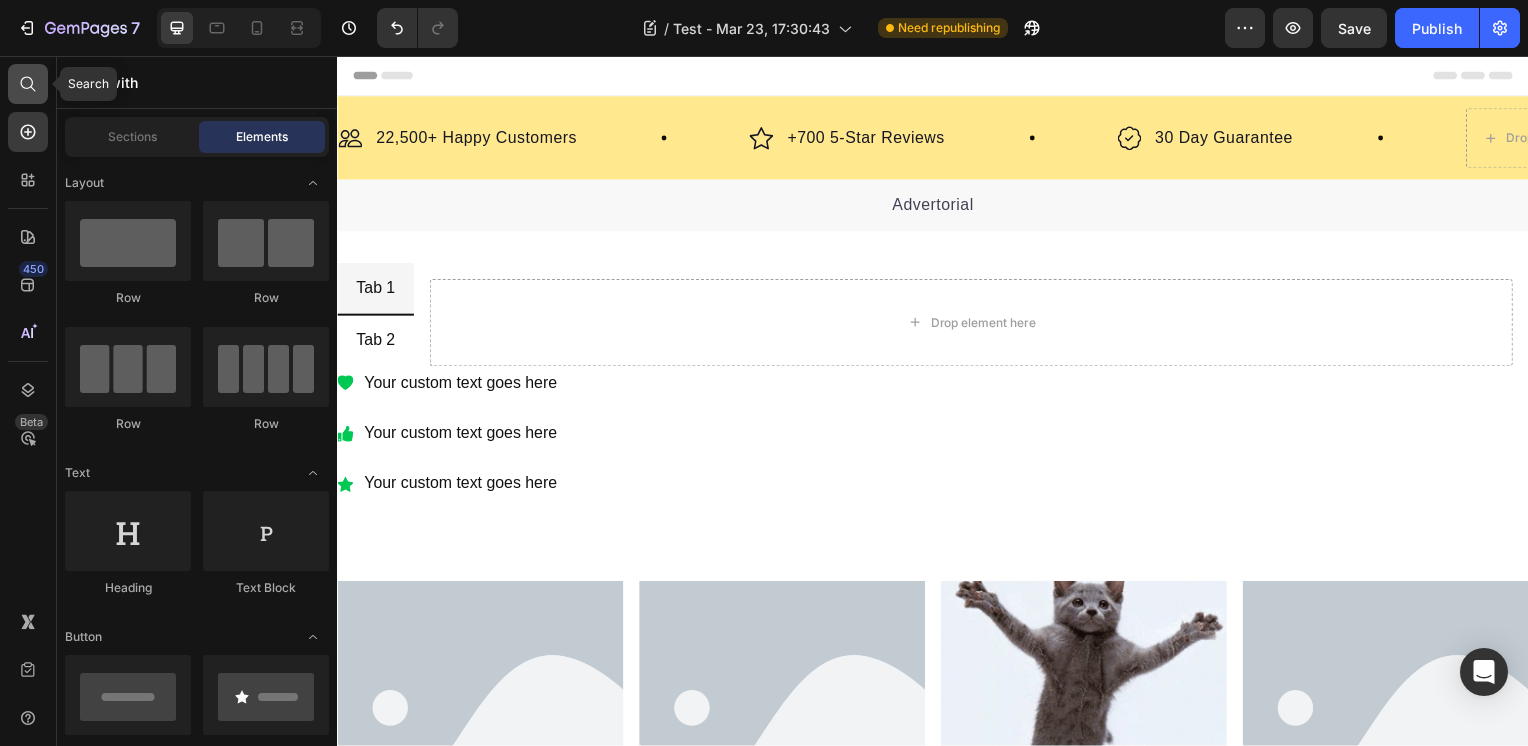 click 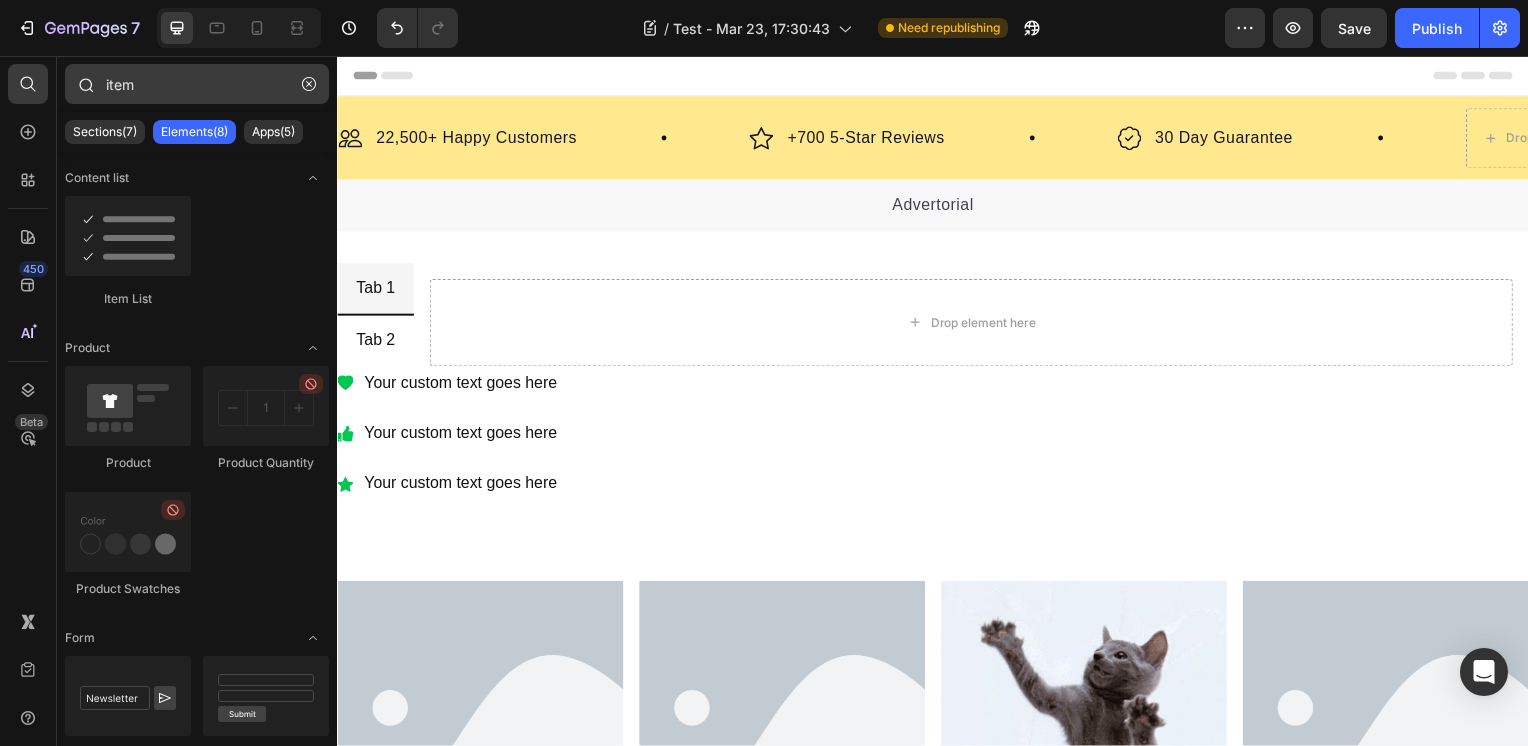 click on "item" at bounding box center (197, 84) 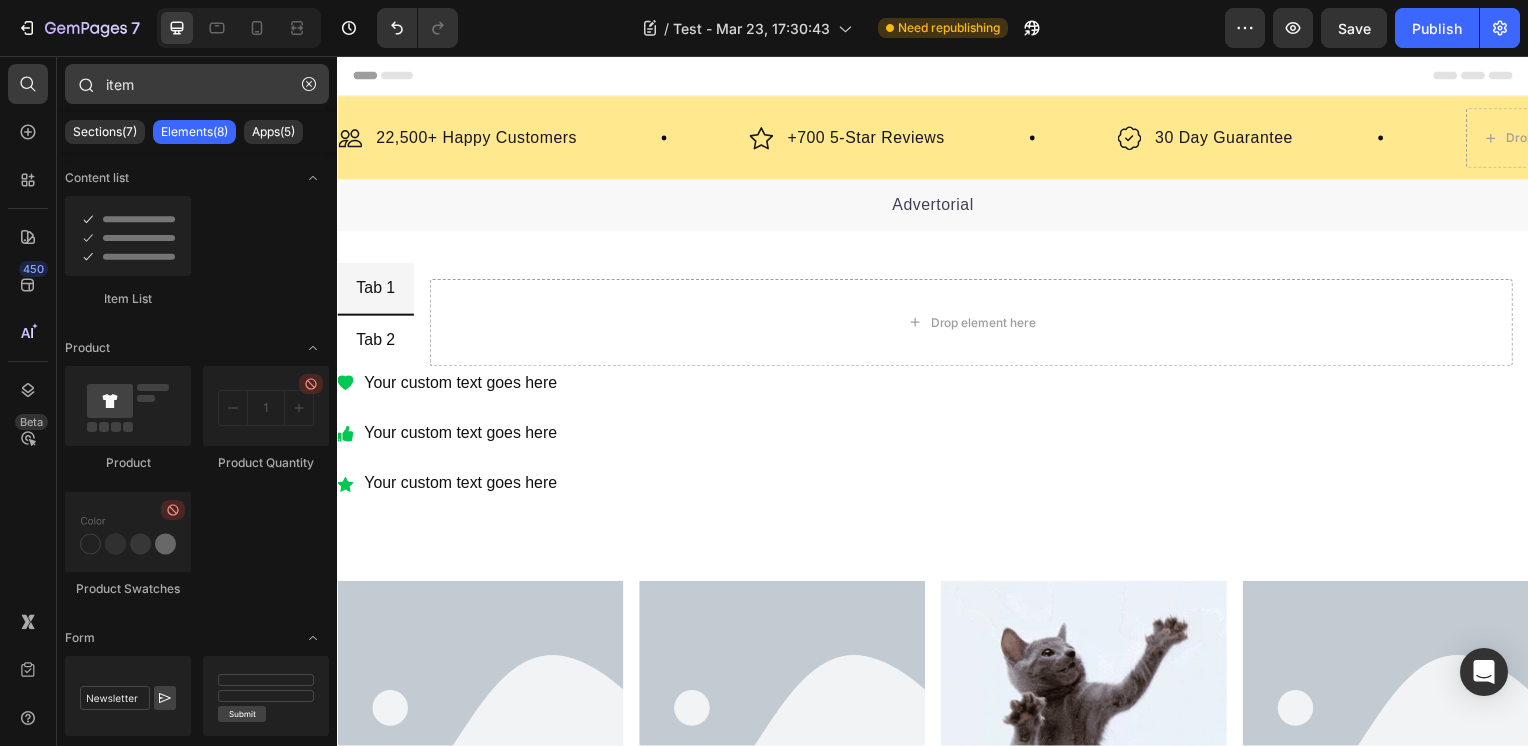 click on "item" at bounding box center (197, 84) 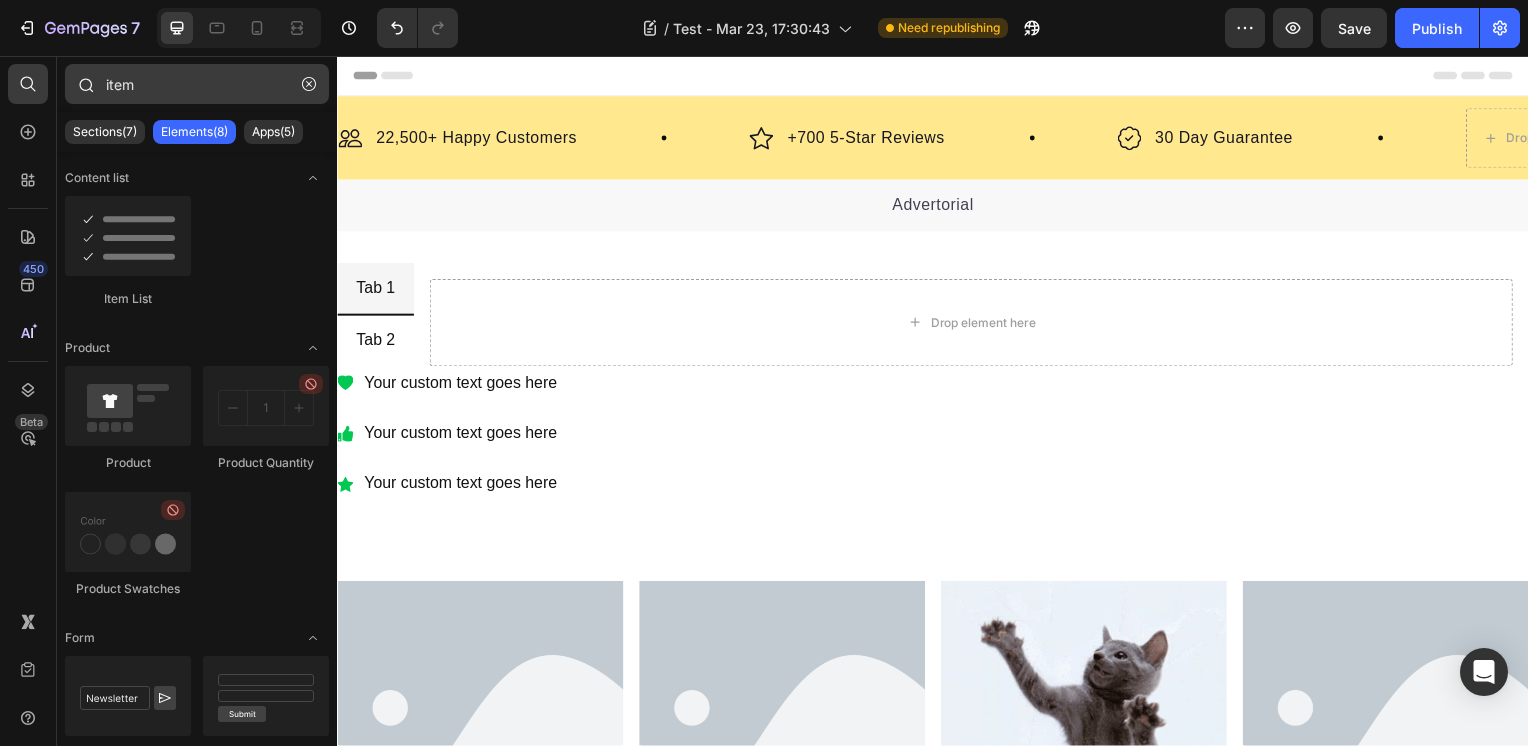 click on "item" at bounding box center [197, 84] 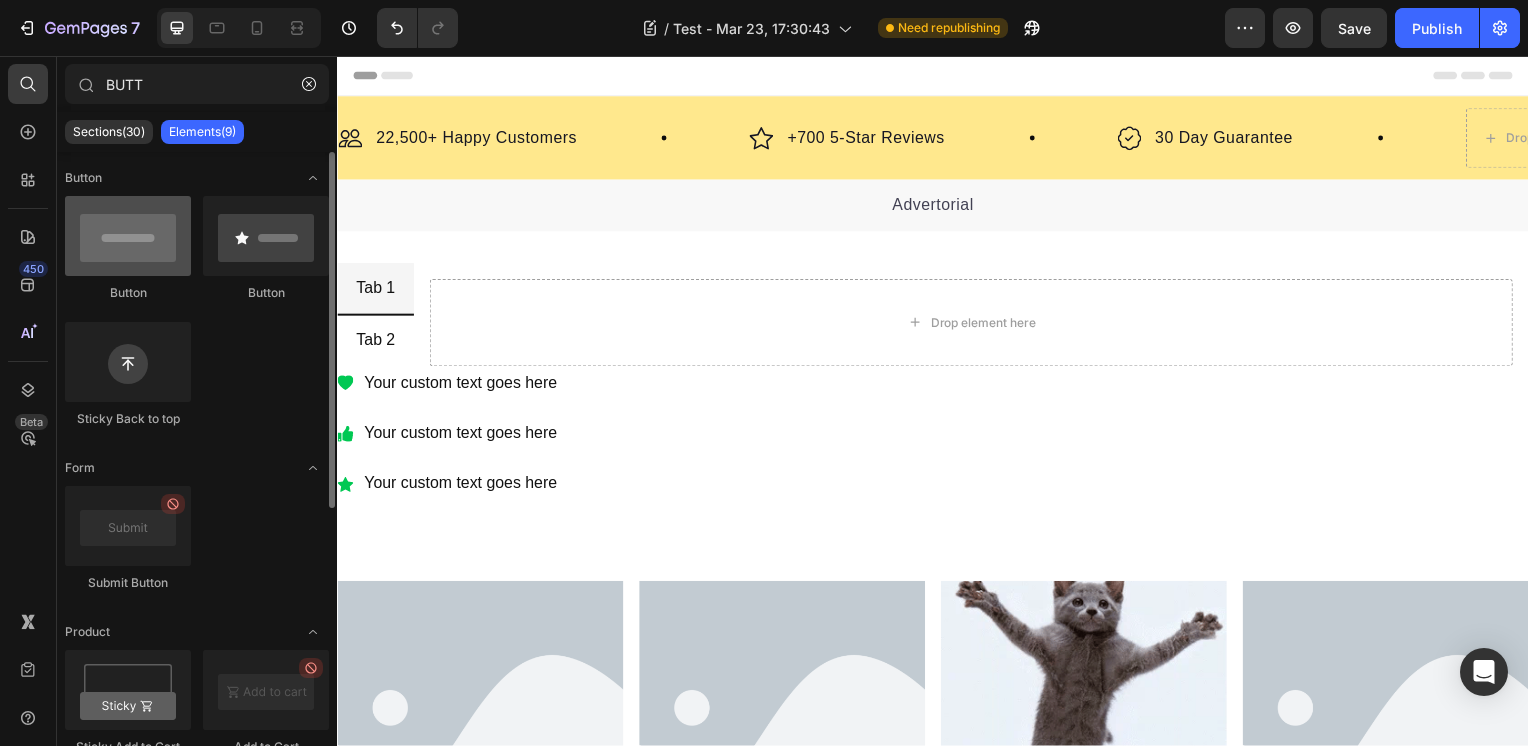 type on "BUTT" 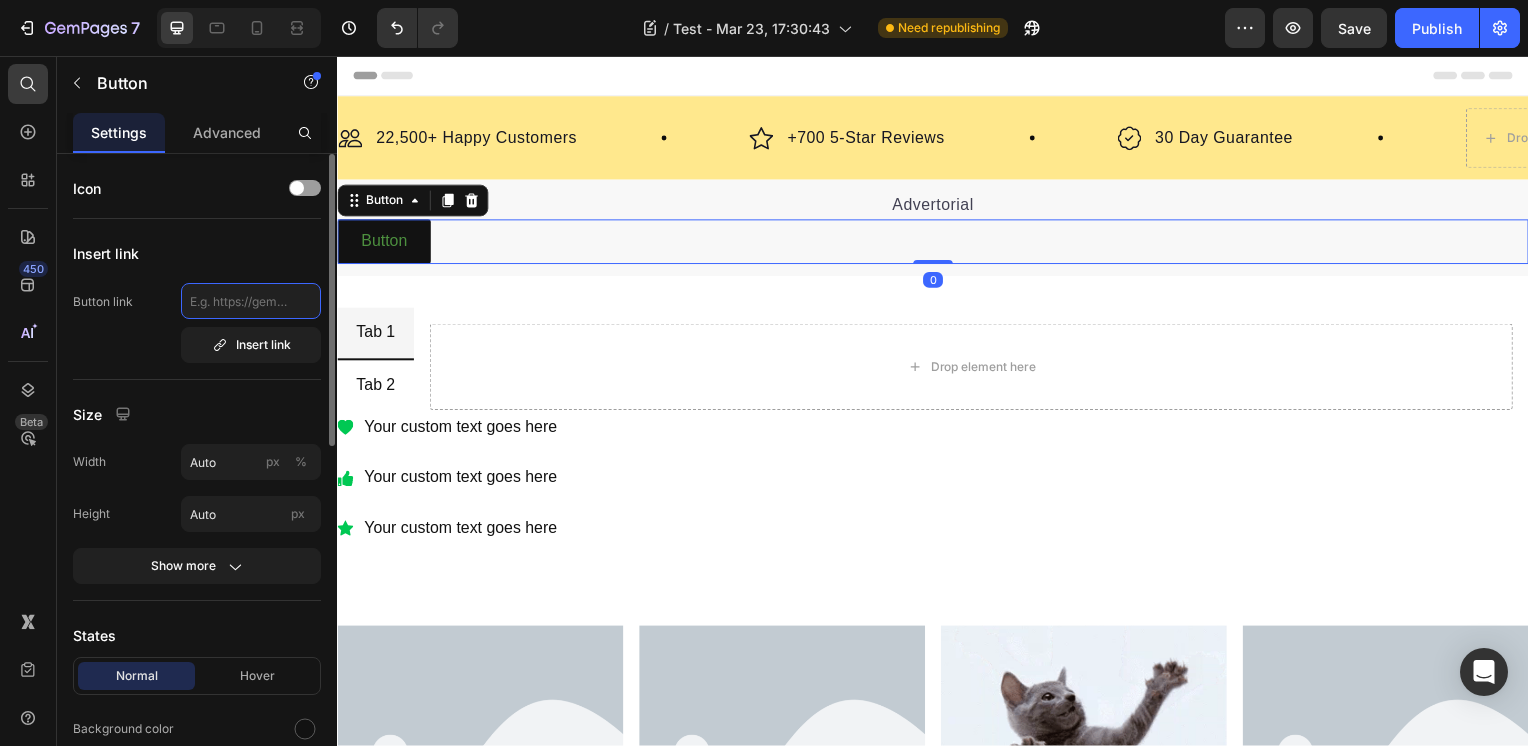 click 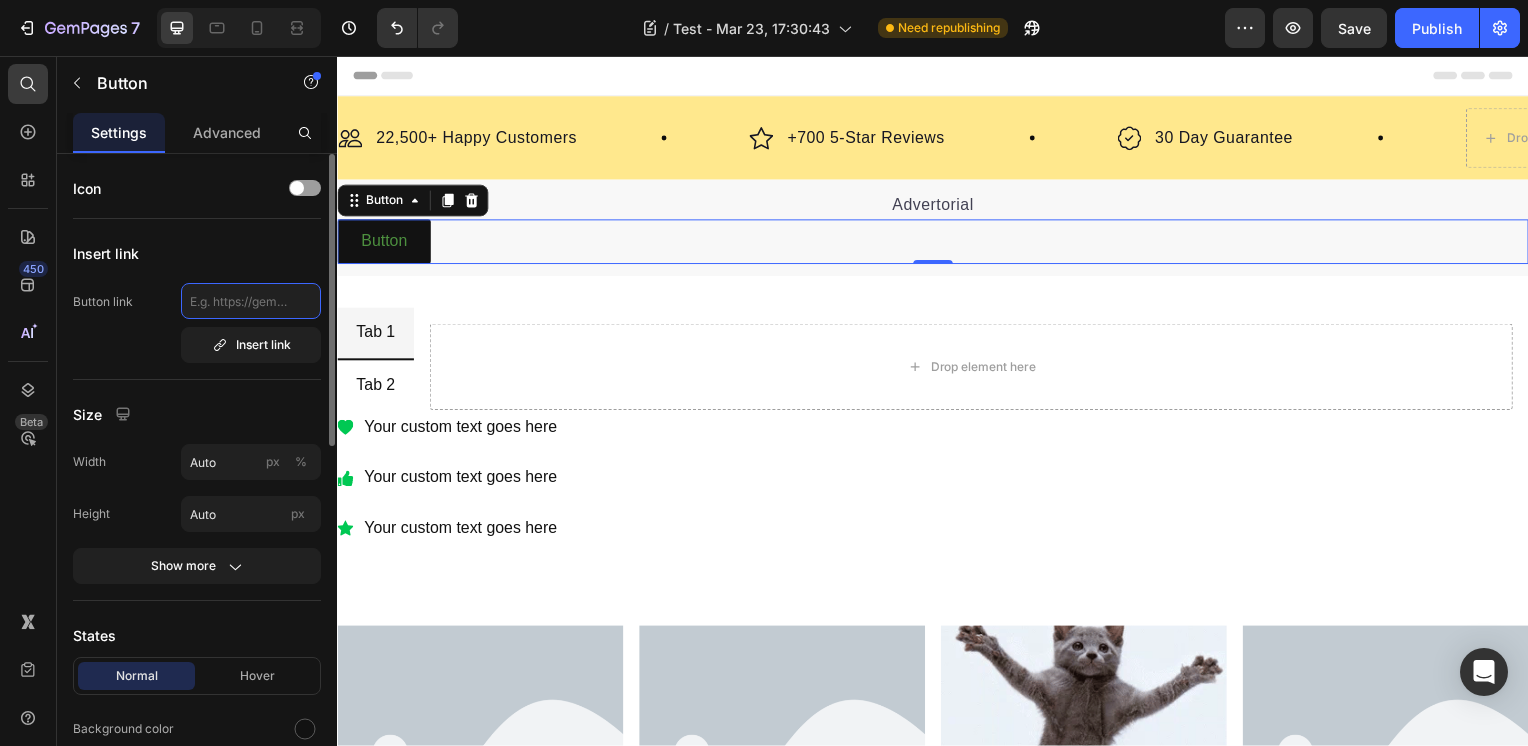 paste on "https://nutri-paw.com/collections/teeth-gums-oral-health/products/dental" 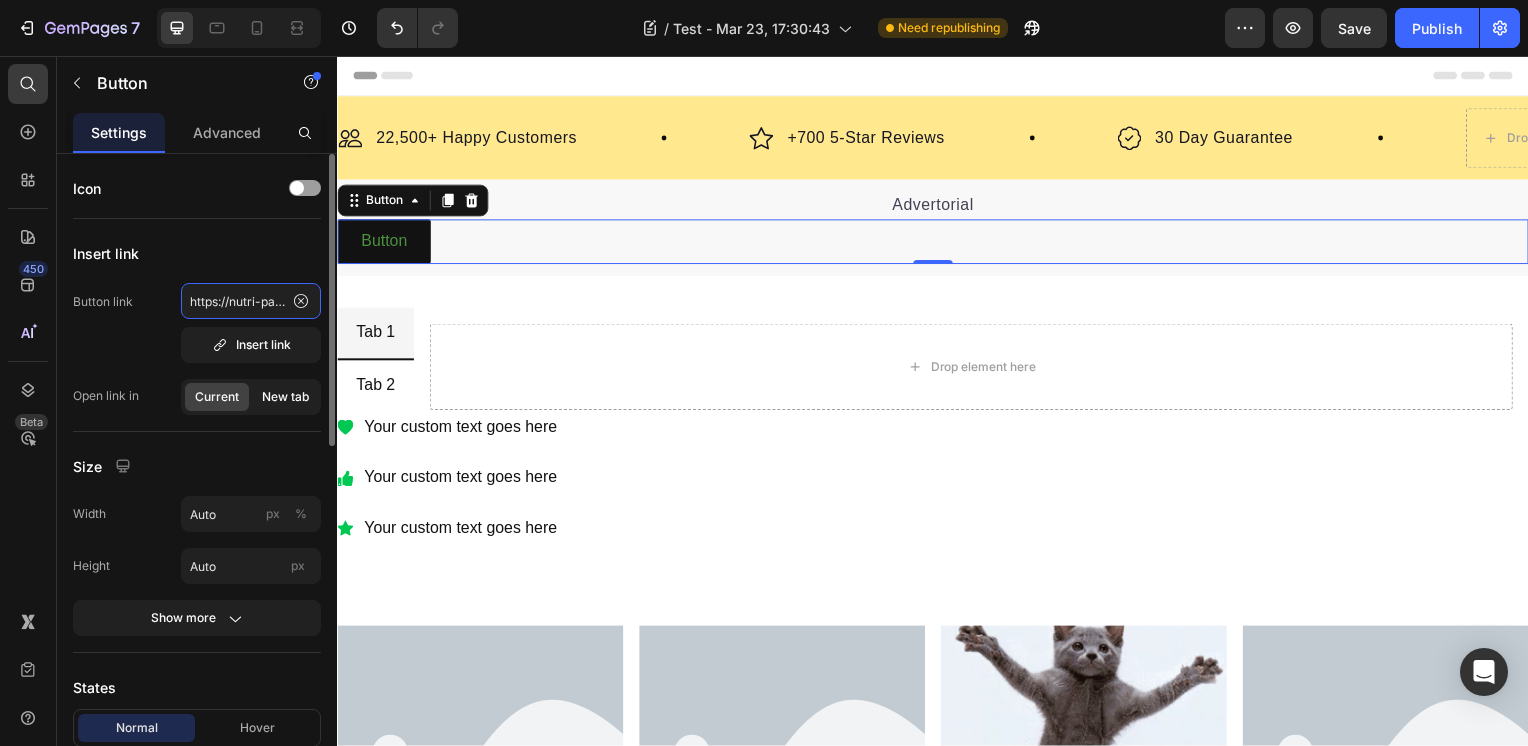 scroll, scrollTop: 0, scrollLeft: 321, axis: horizontal 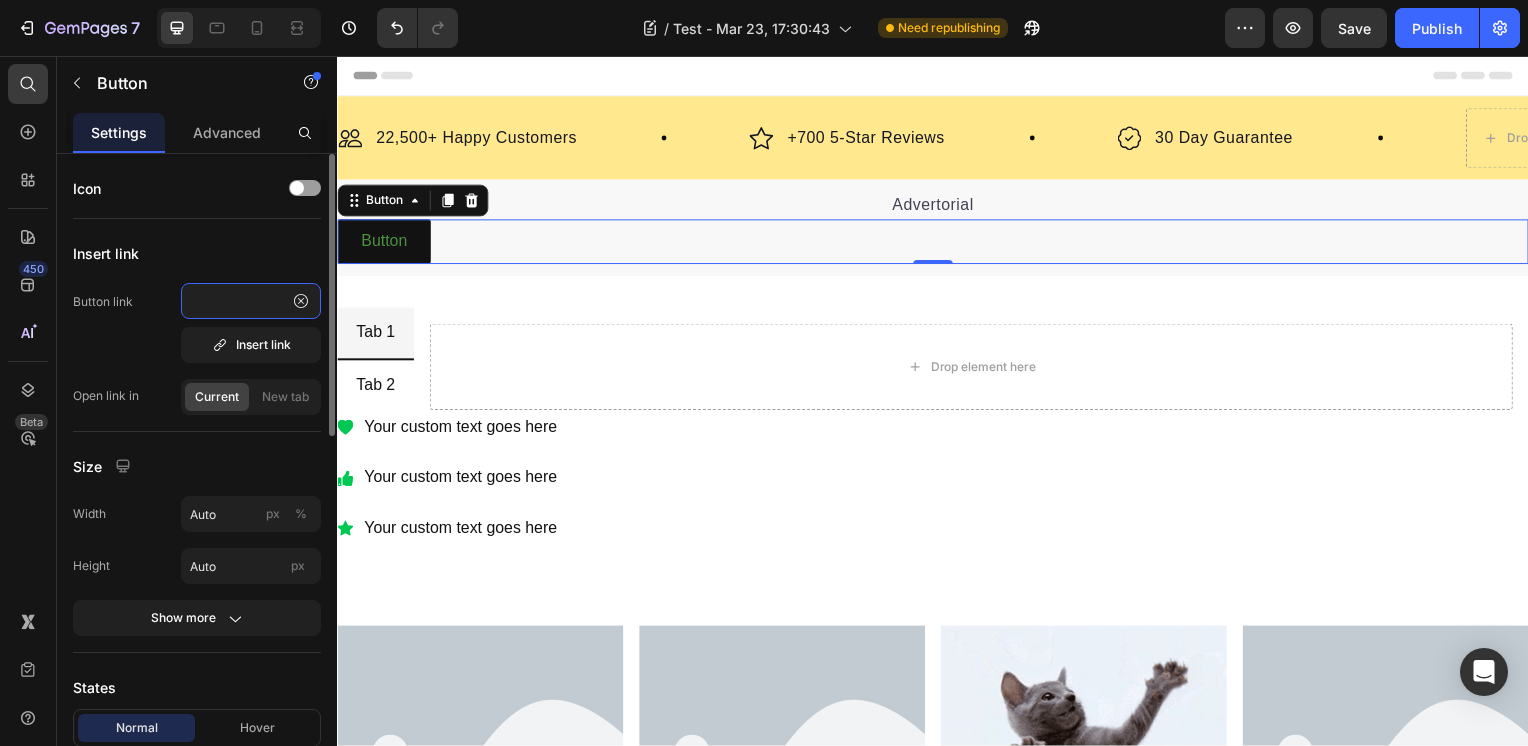 type on "https://nutri-paw.com/collections/teeth-gums-oral-health/products/dental" 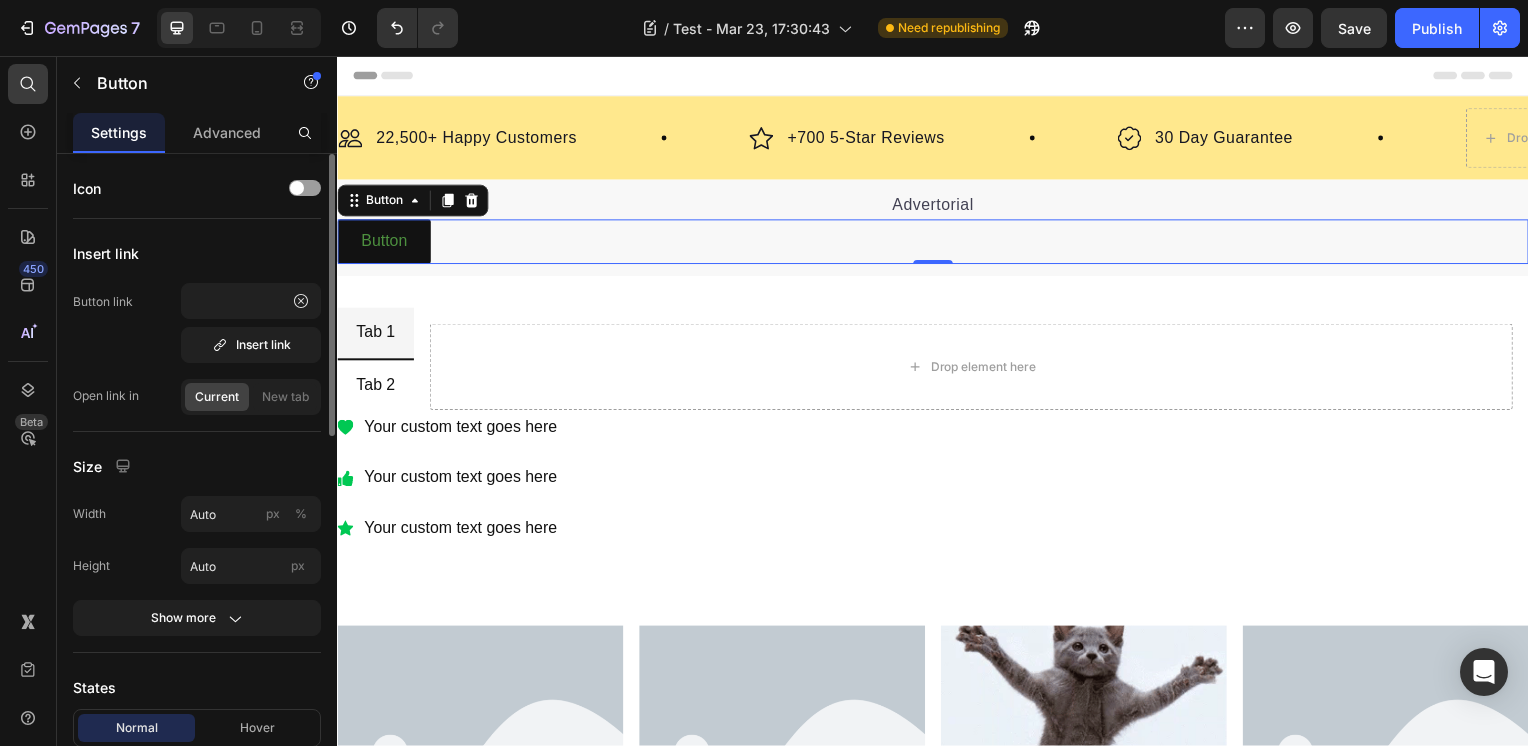 scroll, scrollTop: 0, scrollLeft: 0, axis: both 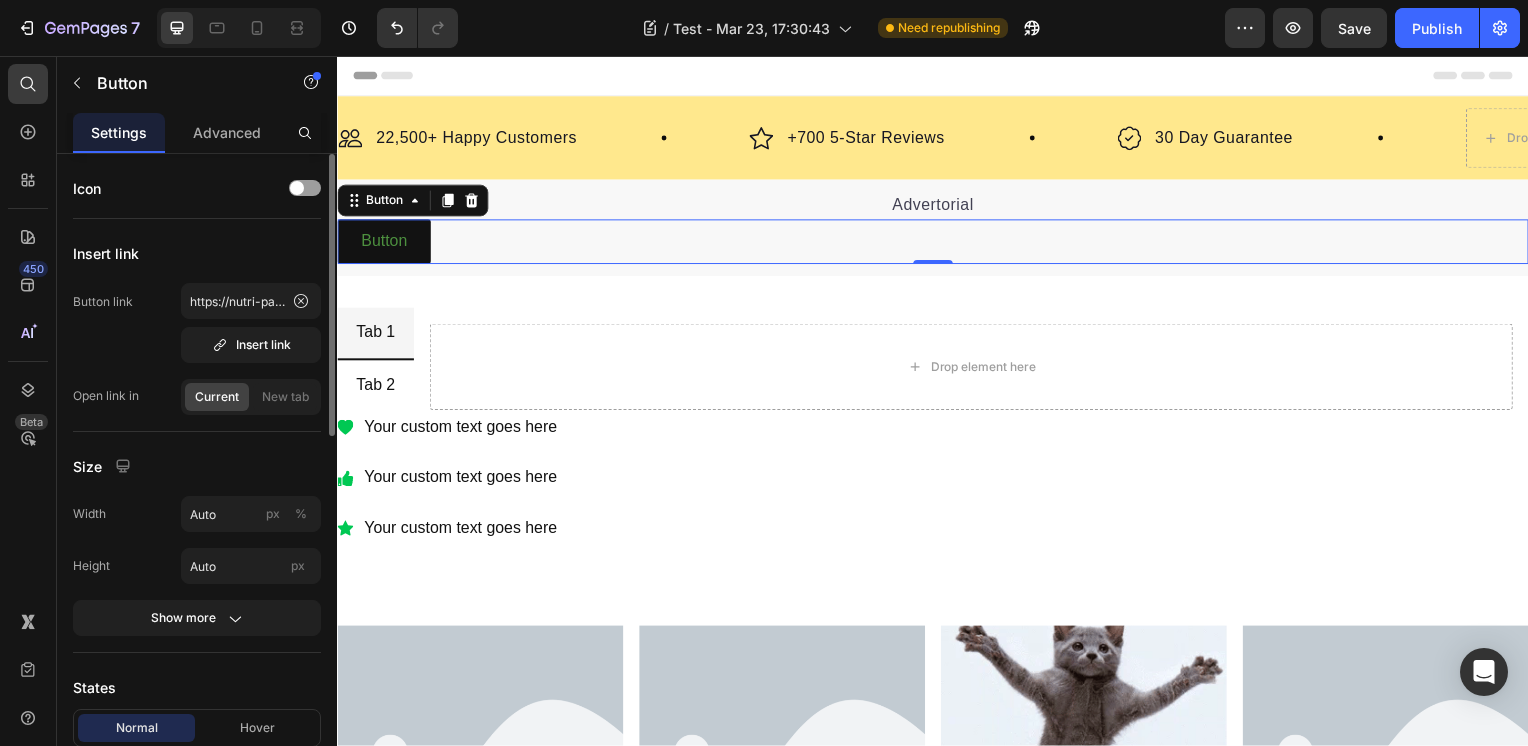 click on "Current" 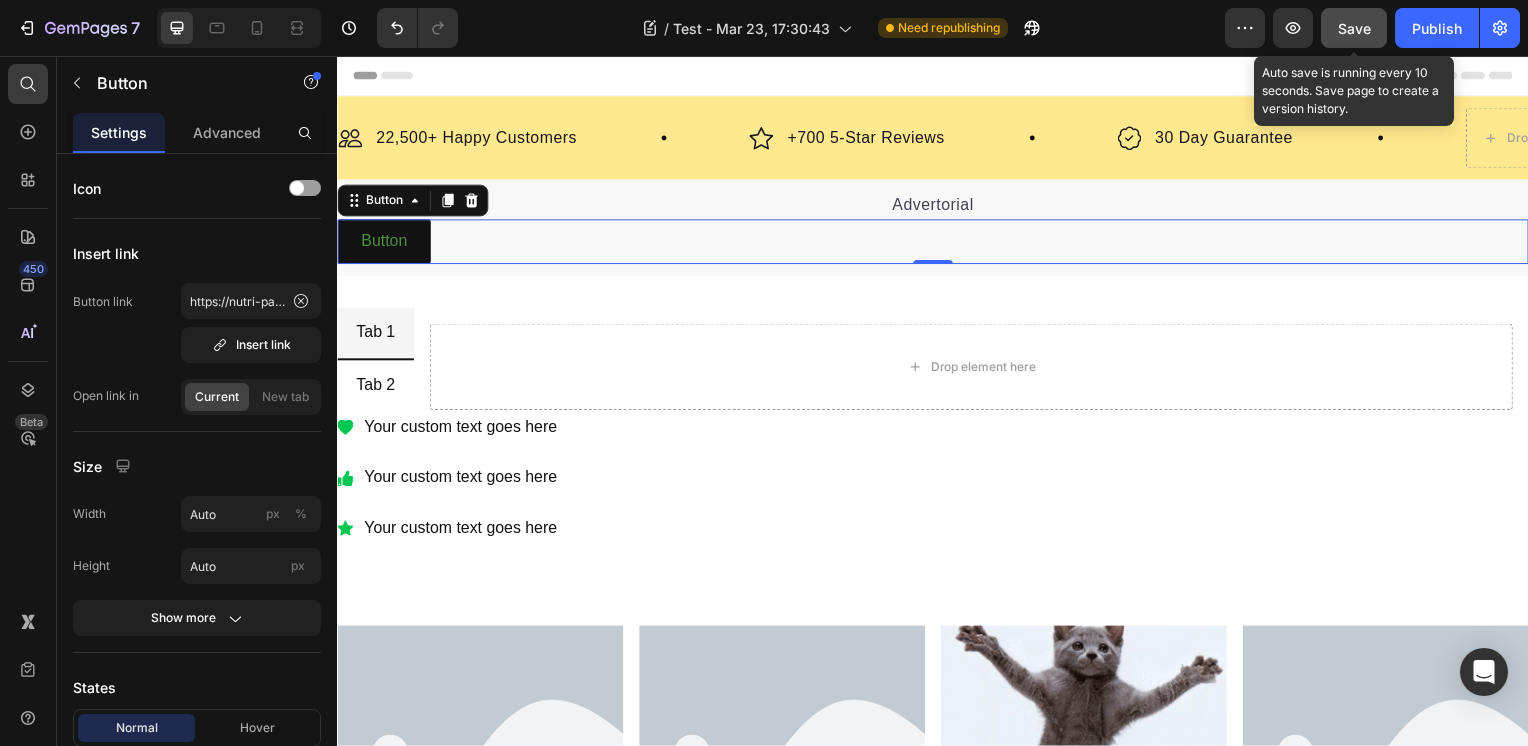 click on "Save" at bounding box center (1354, 28) 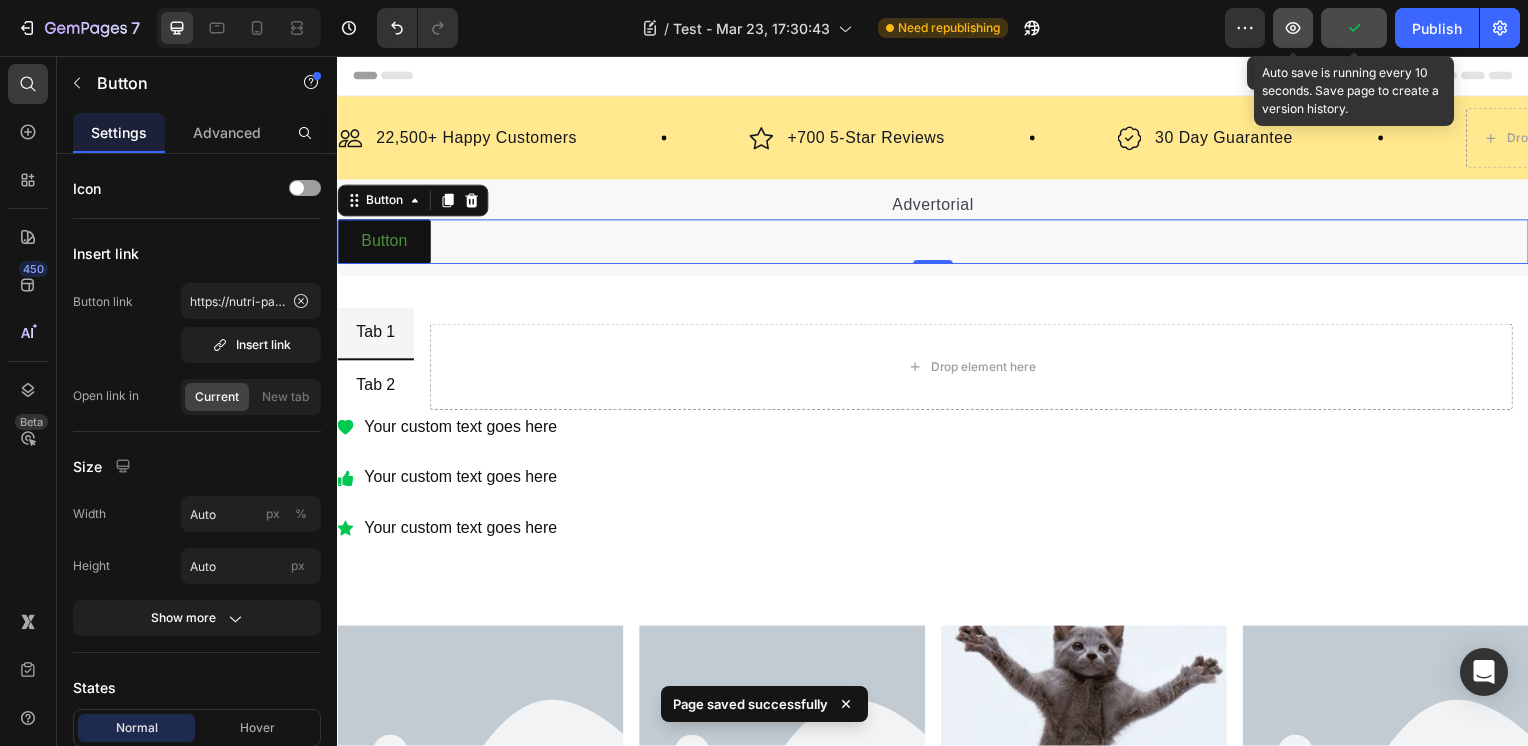 click 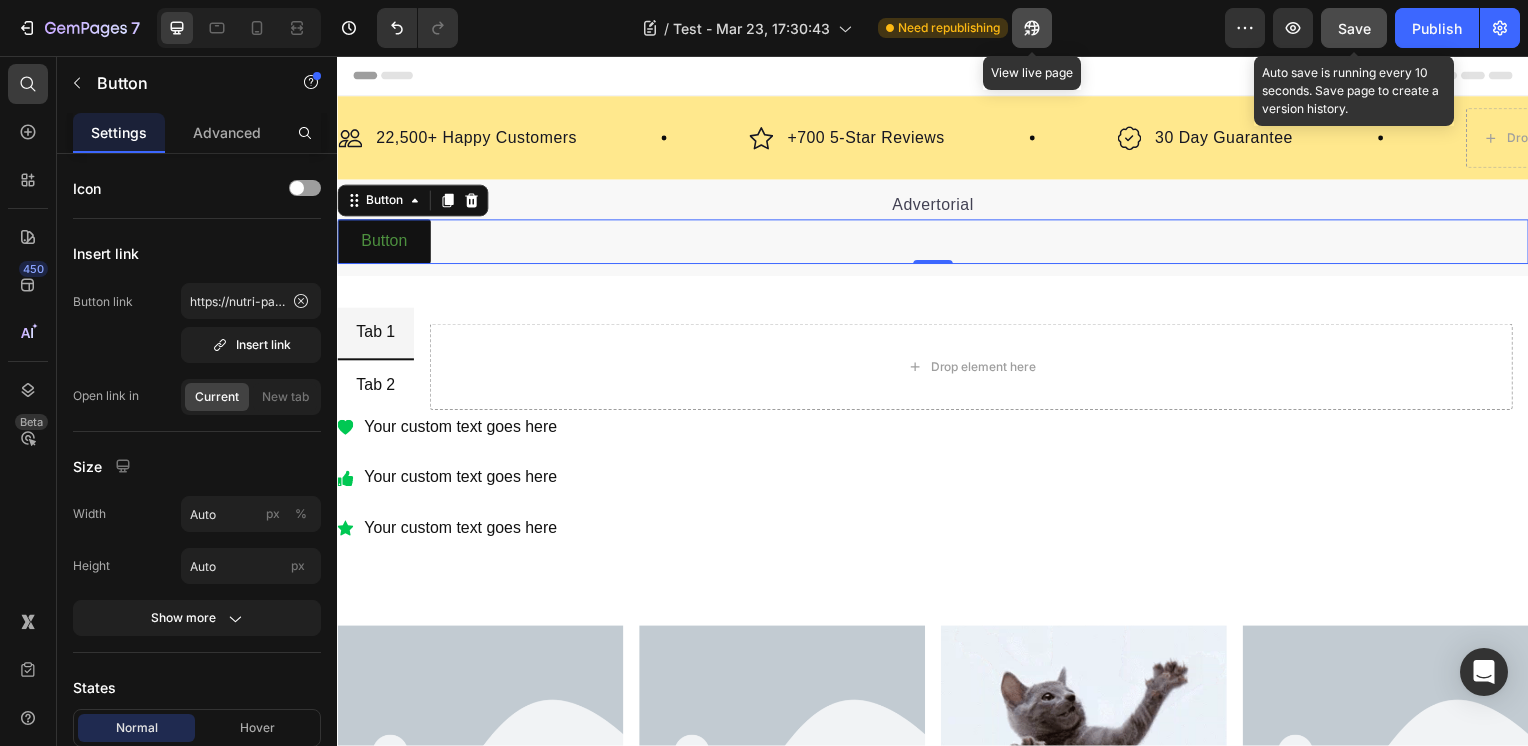 click 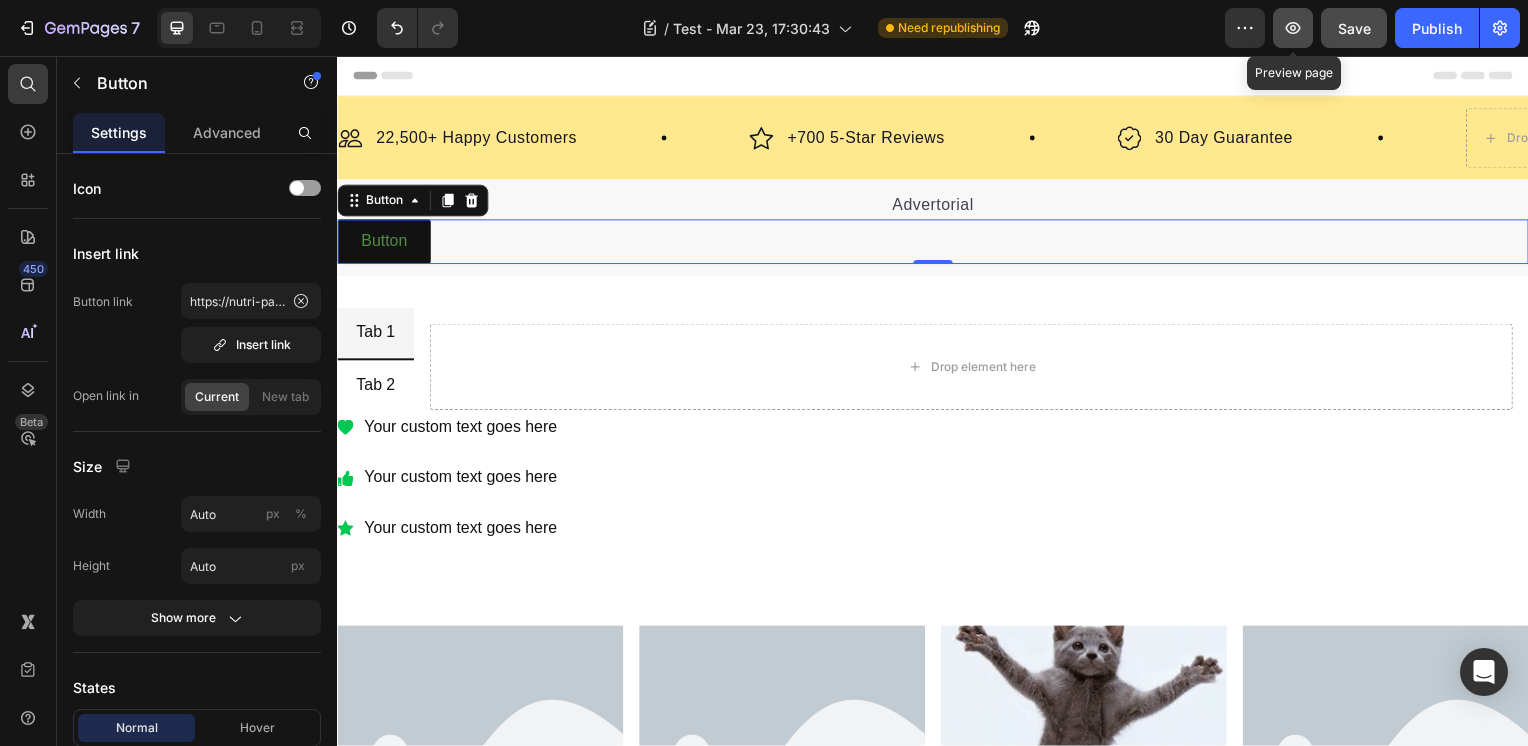 click 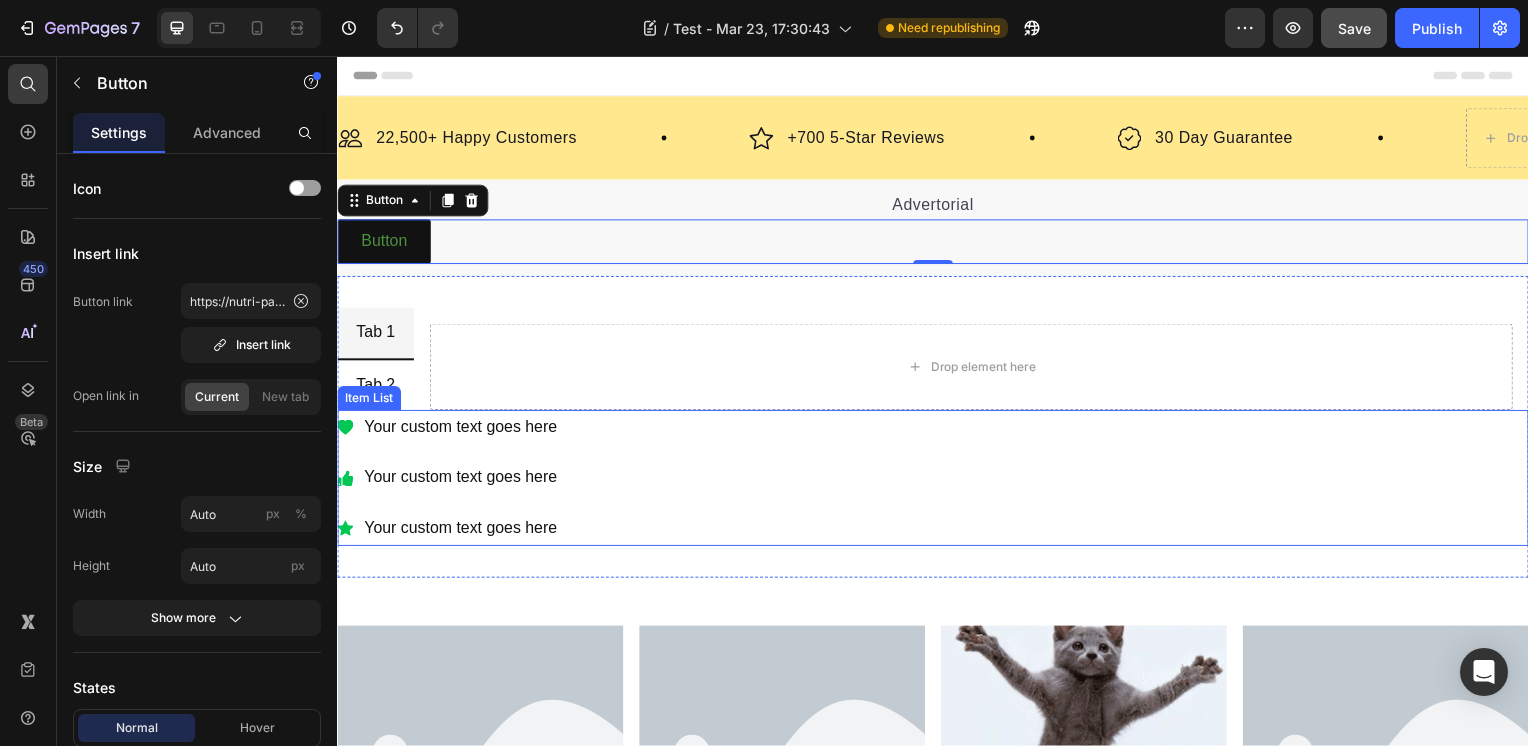 drag, startPoint x: 574, startPoint y: 498, endPoint x: 481, endPoint y: 452, distance: 103.75452 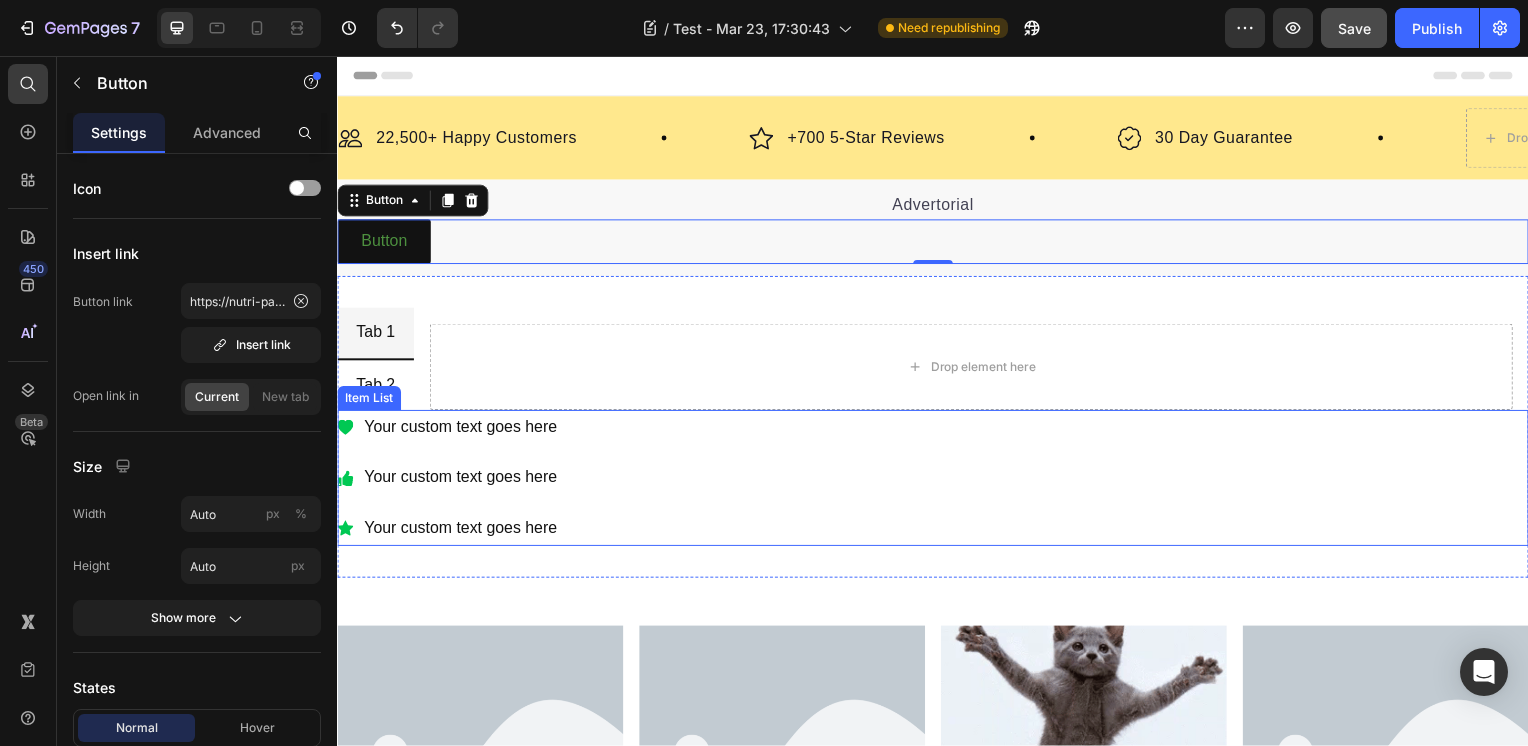 click on "Your custom text goes here Your custom text goes here Your custom text goes here" at bounding box center [449, 481] 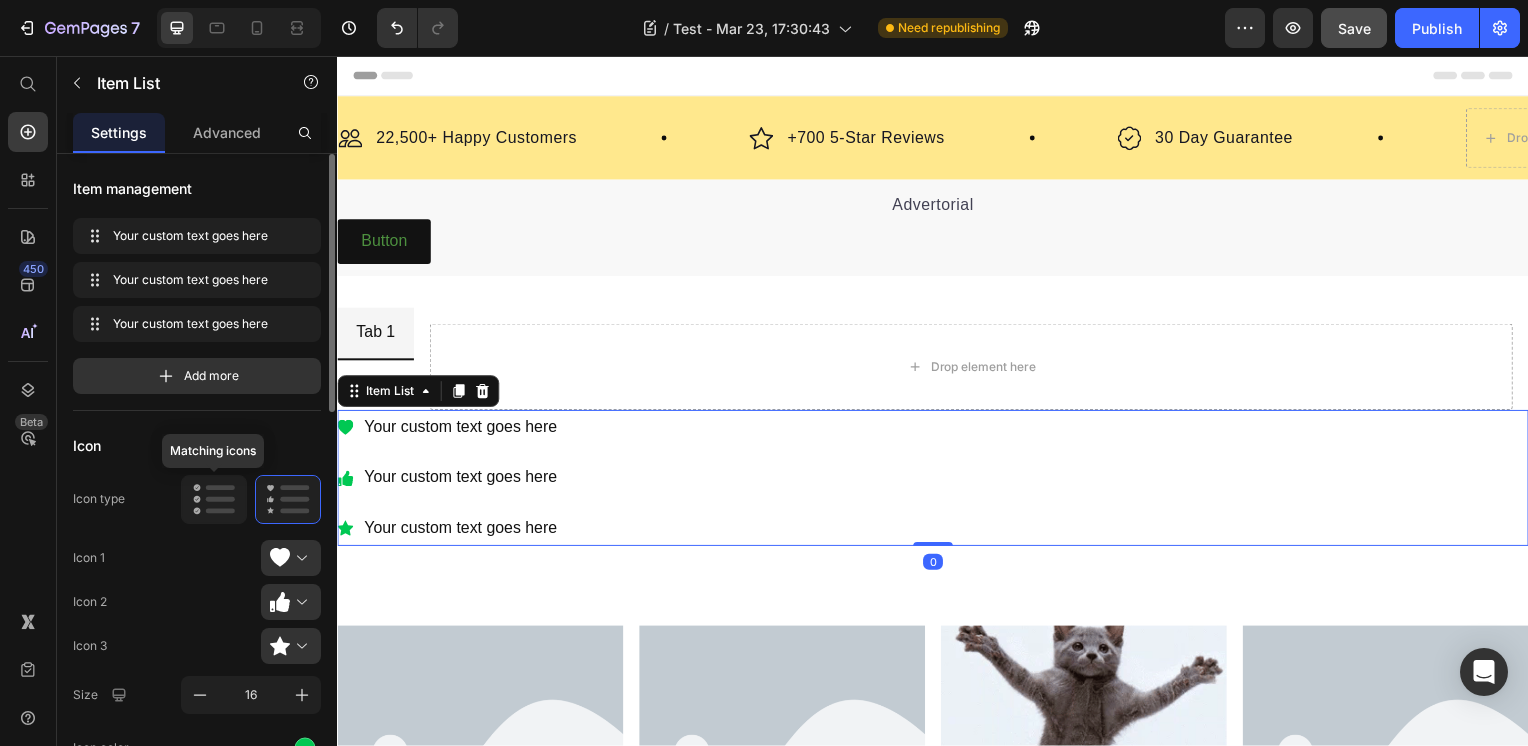 click 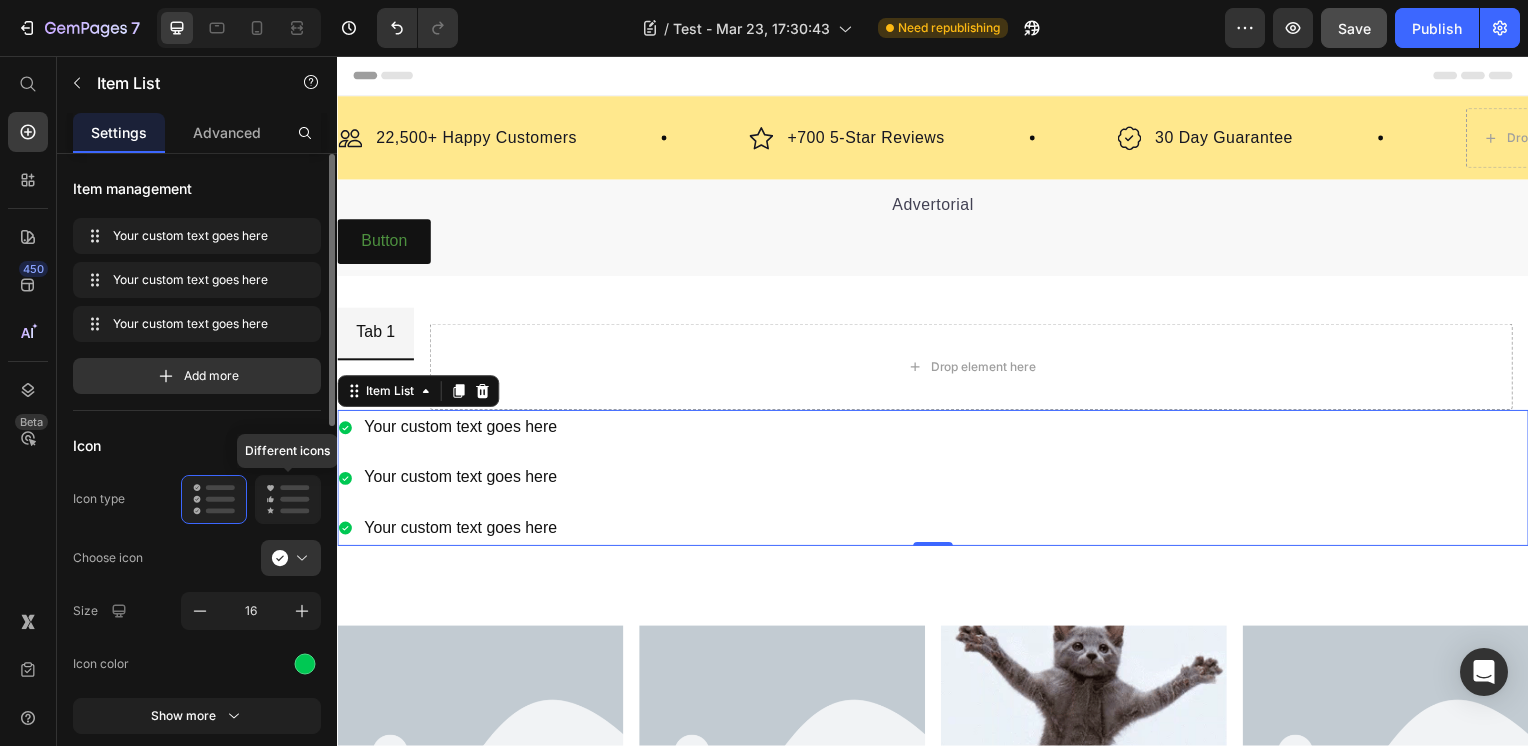 click 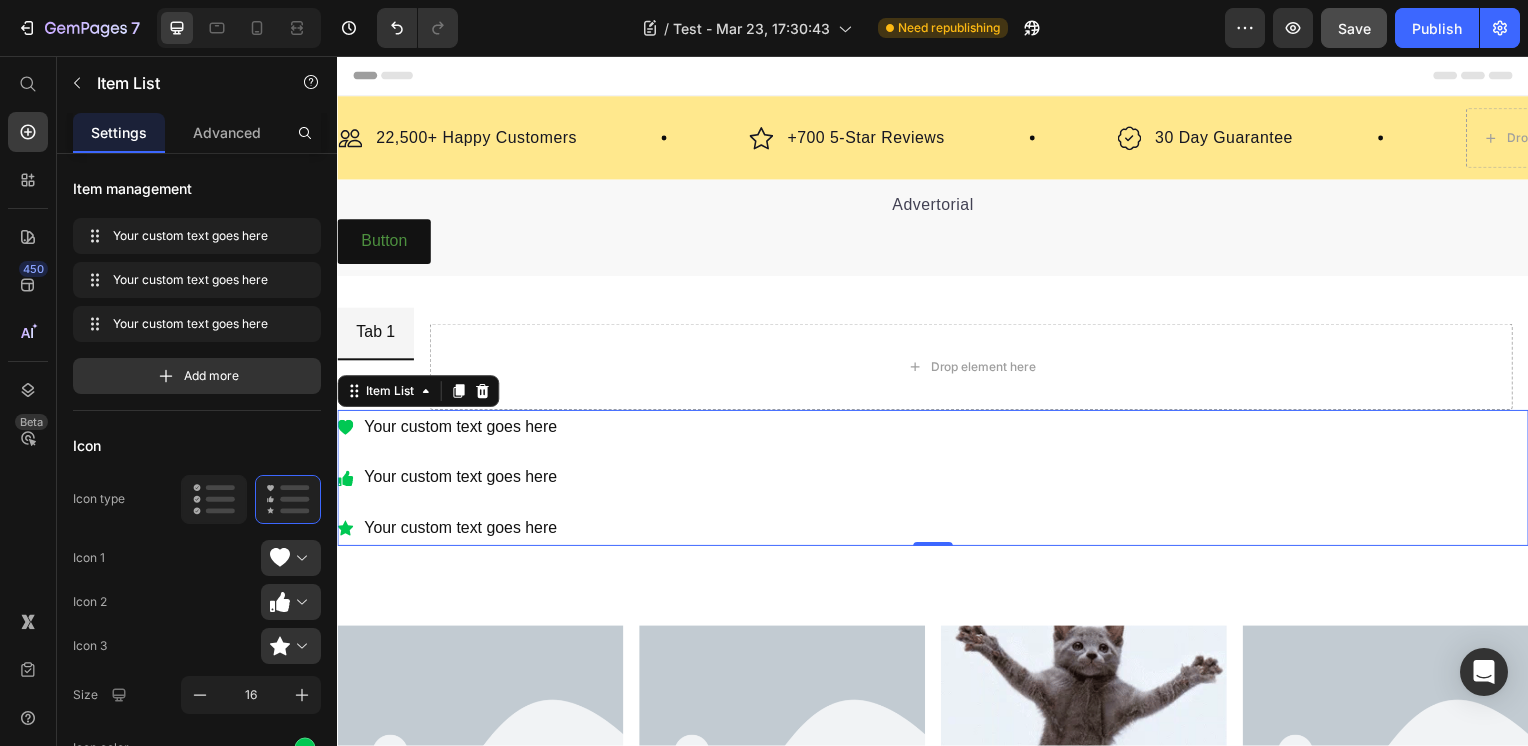 click 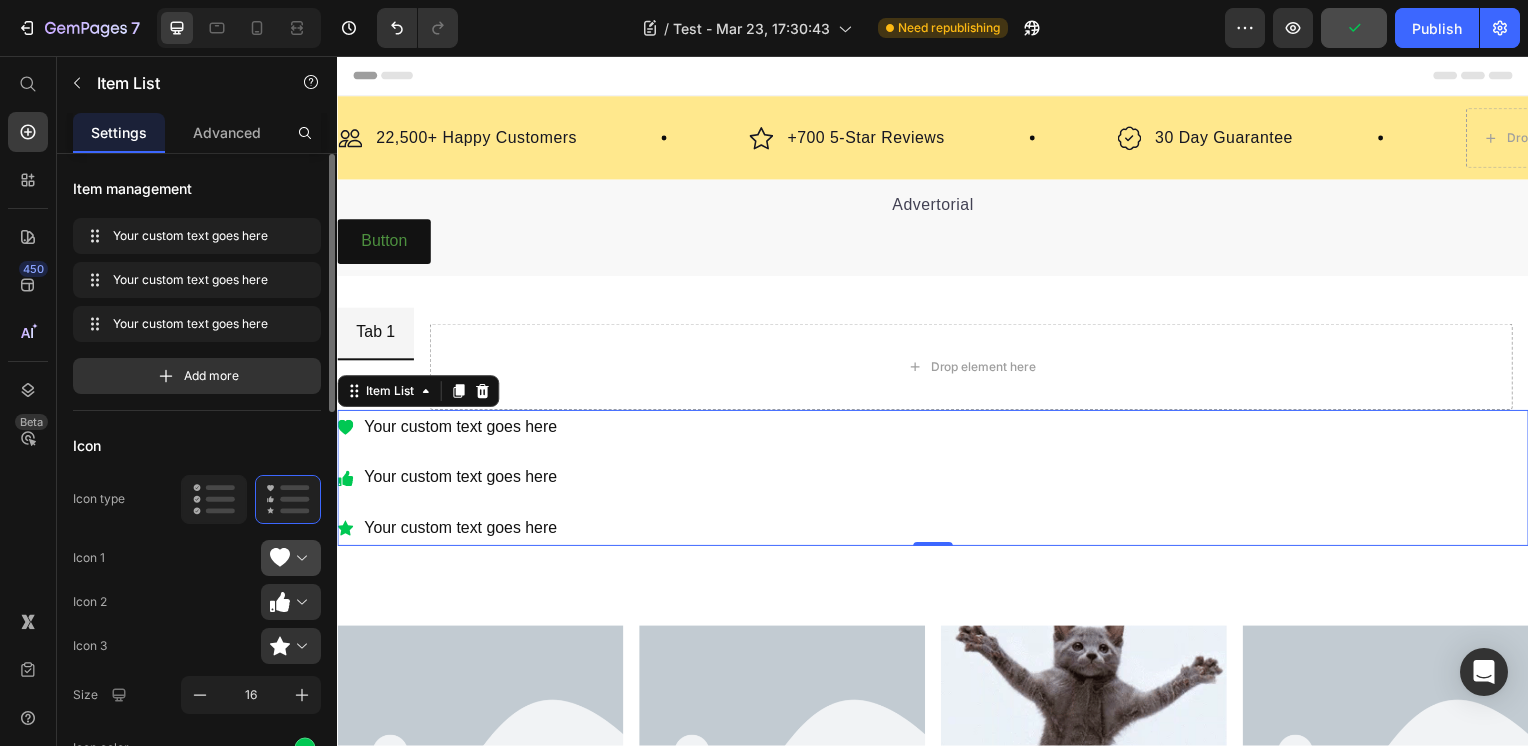 click at bounding box center [299, 558] 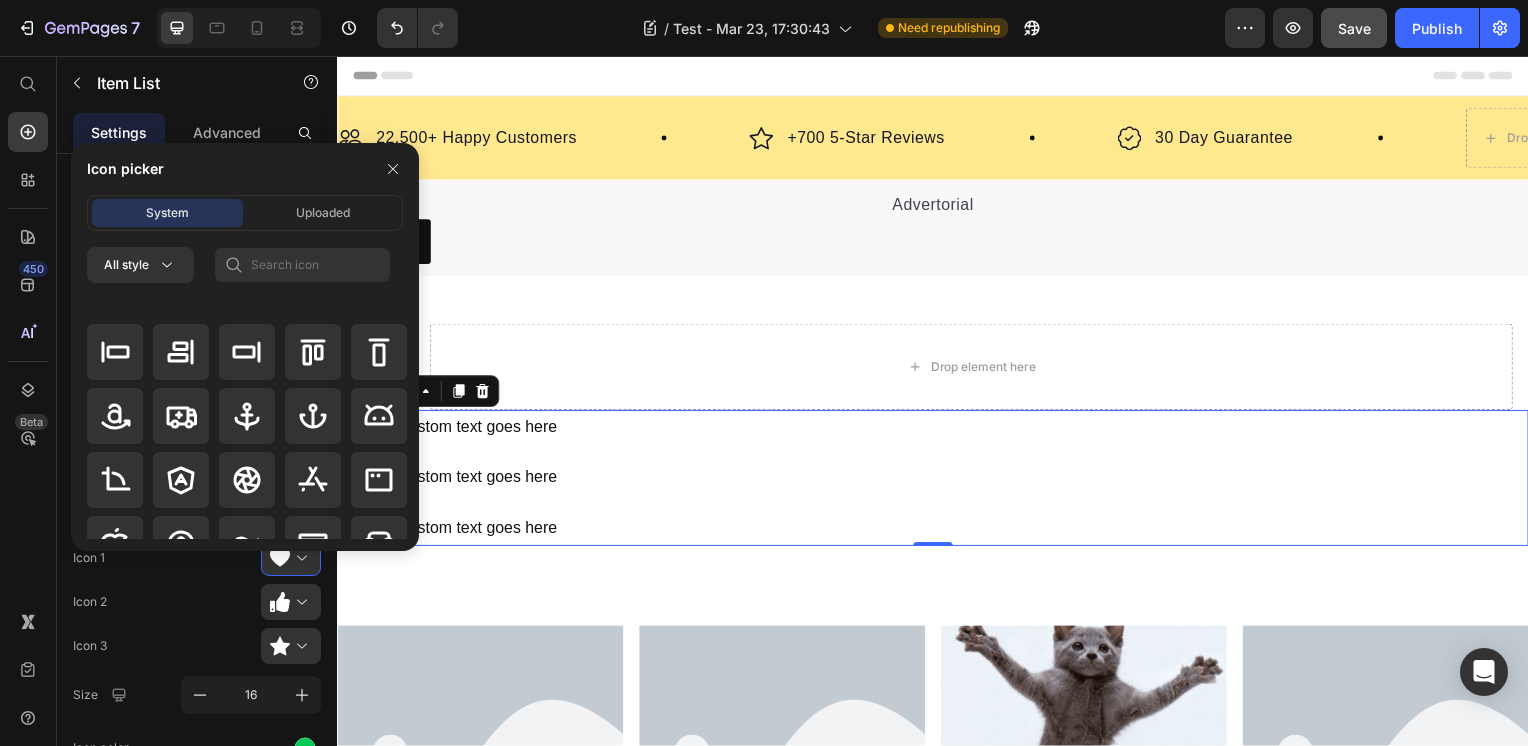 scroll, scrollTop: 400, scrollLeft: 0, axis: vertical 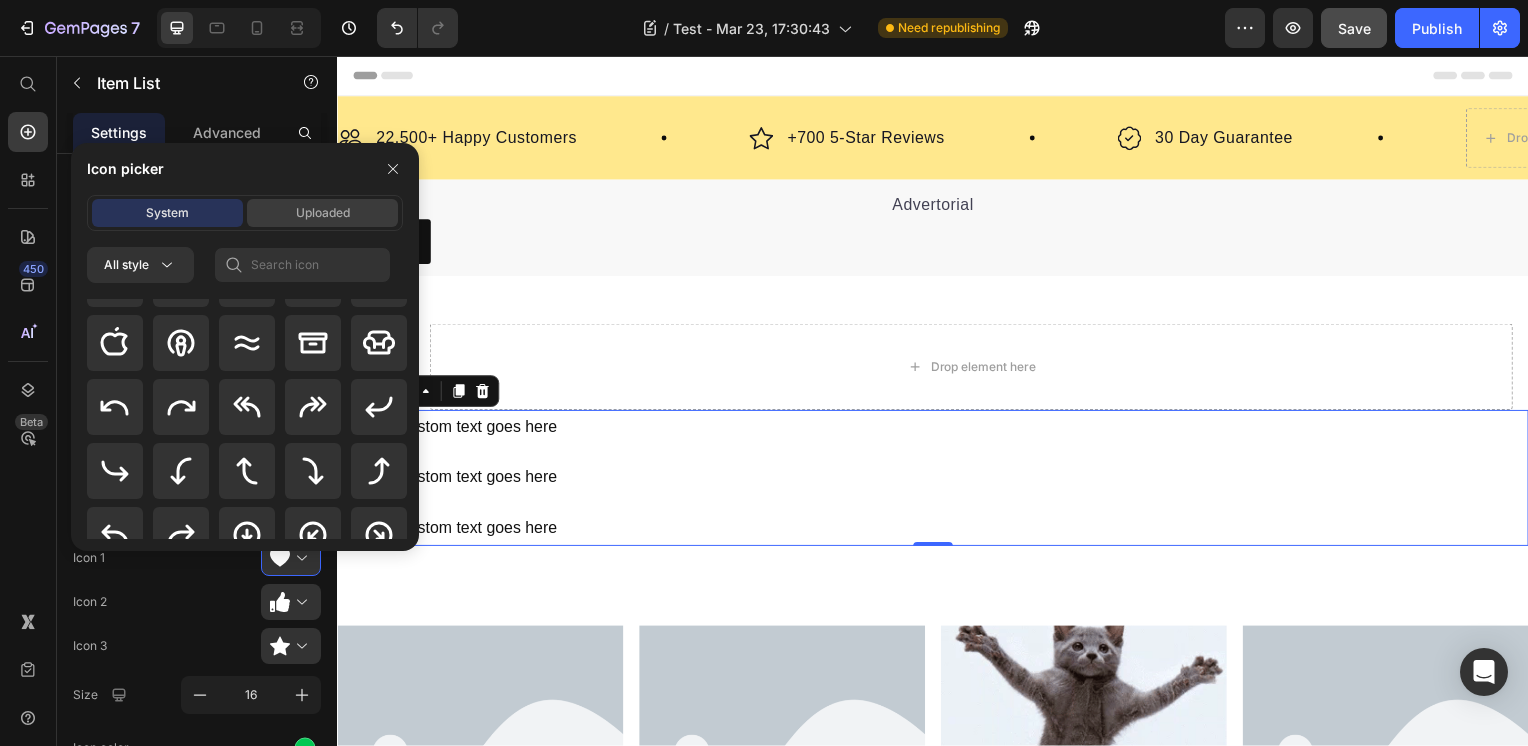 click on "Uploaded" at bounding box center [323, 213] 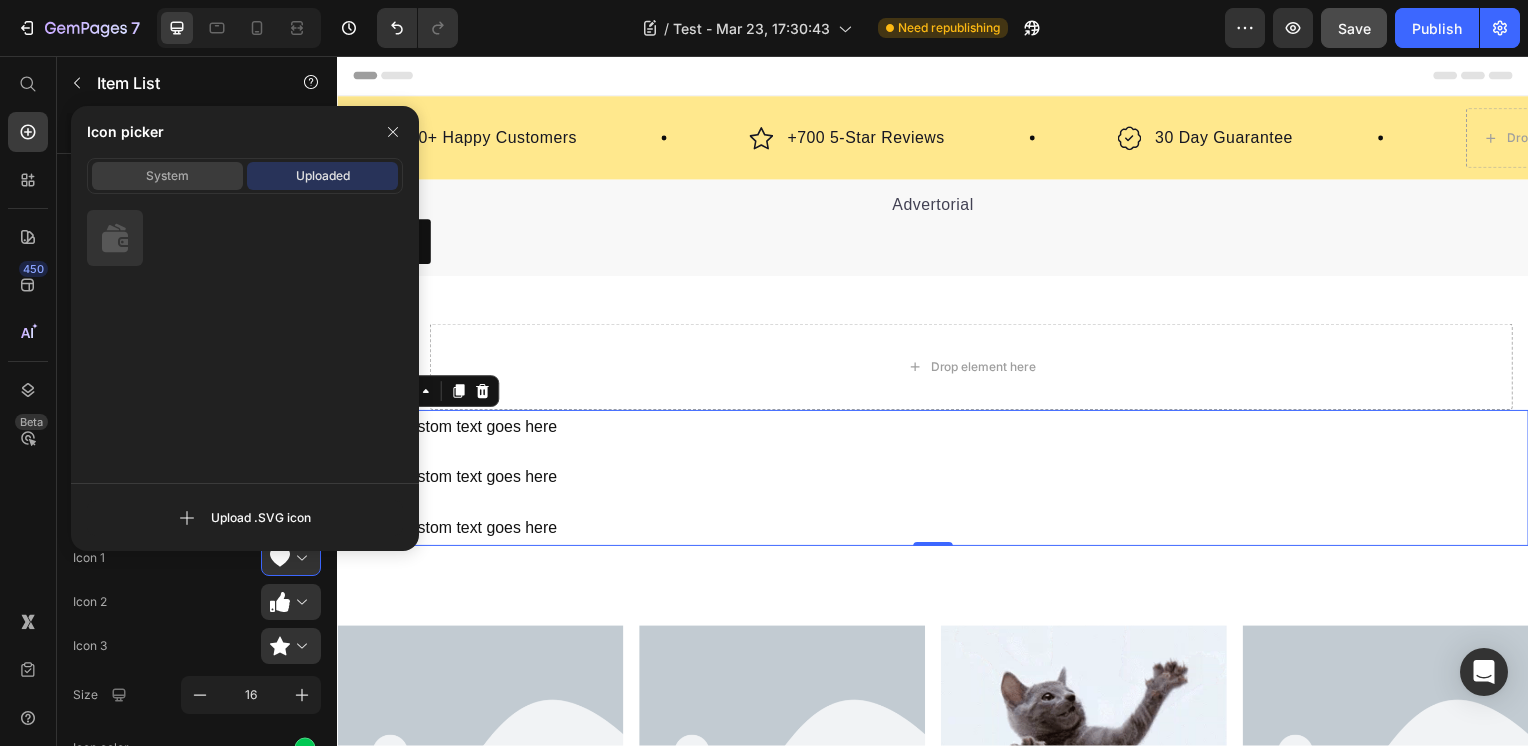 click on "System" at bounding box center (167, 176) 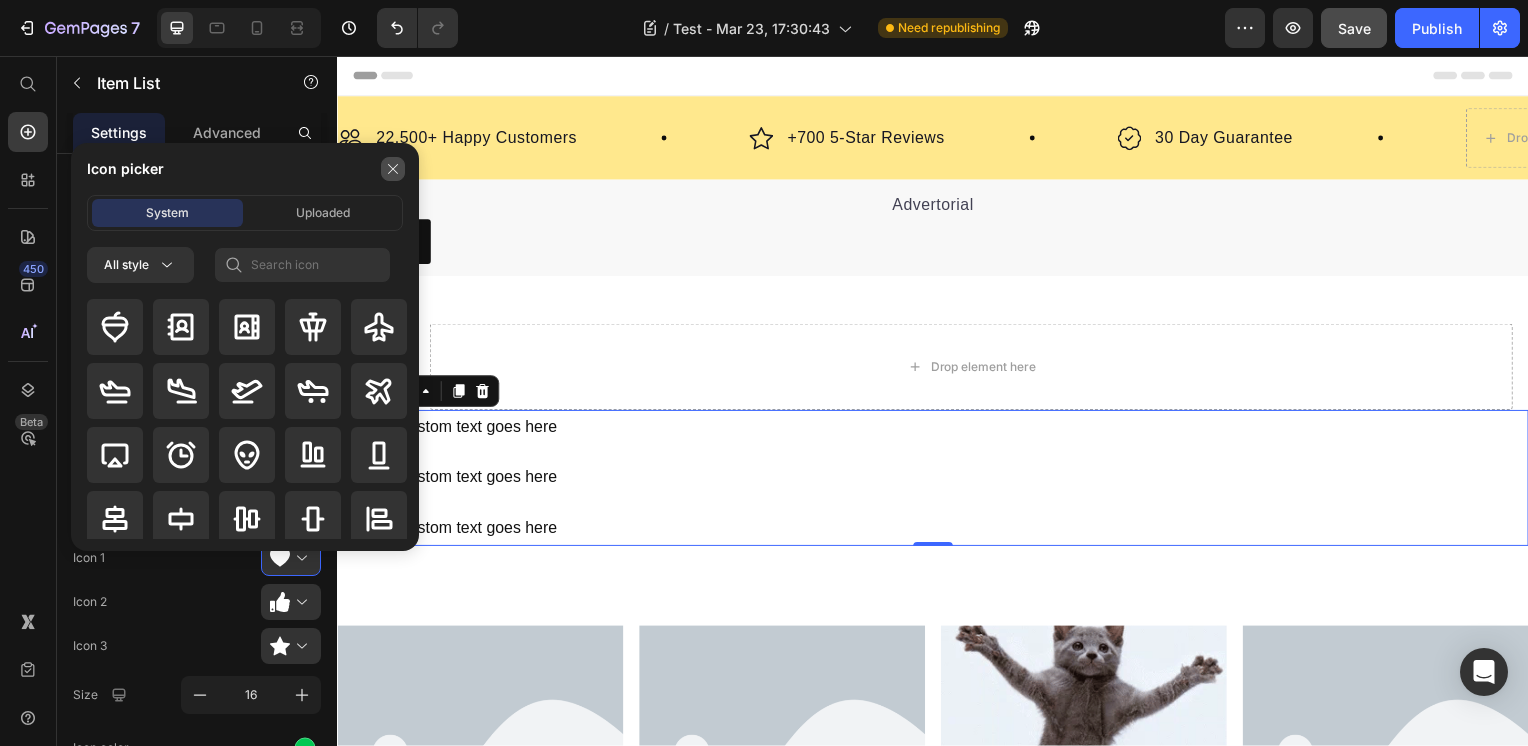 click at bounding box center (393, 169) 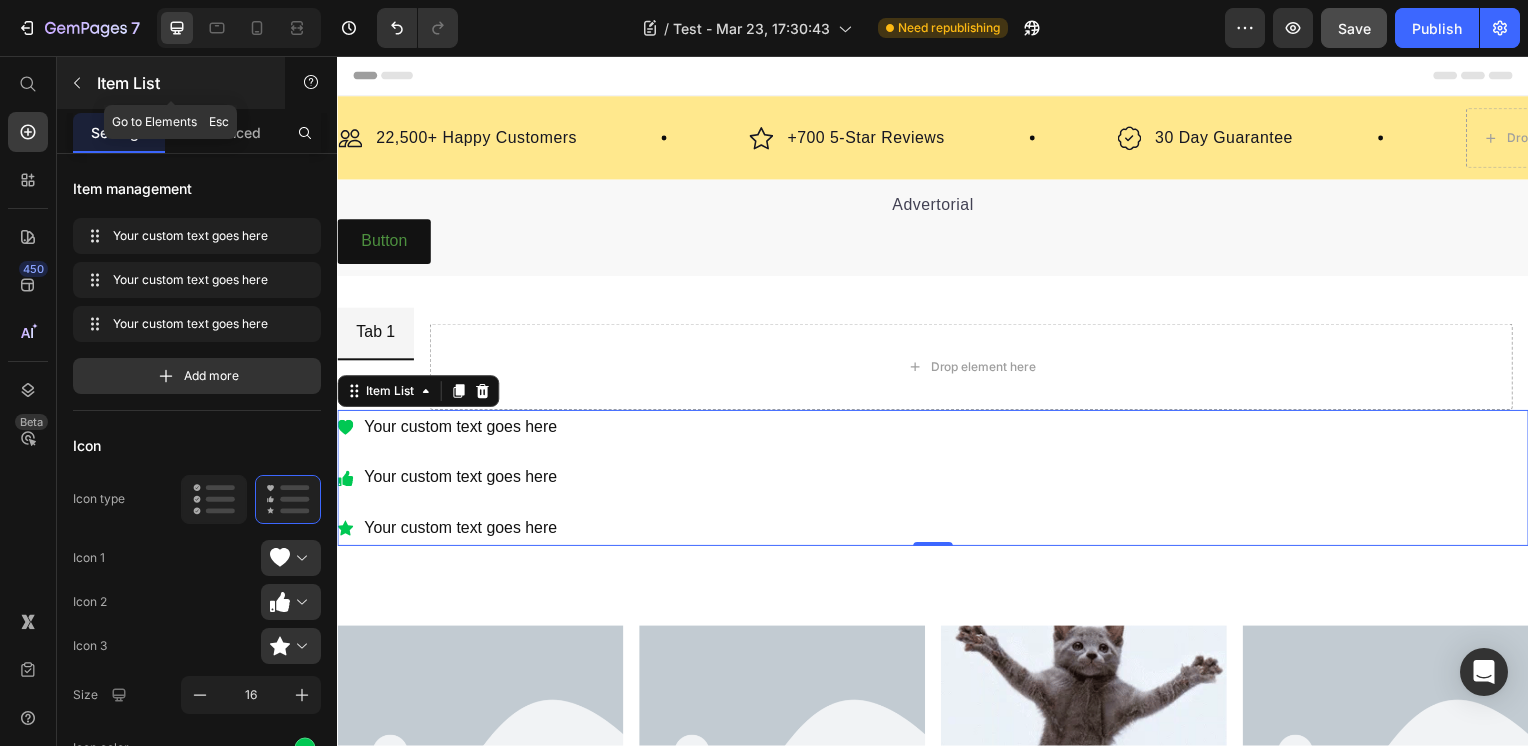 click 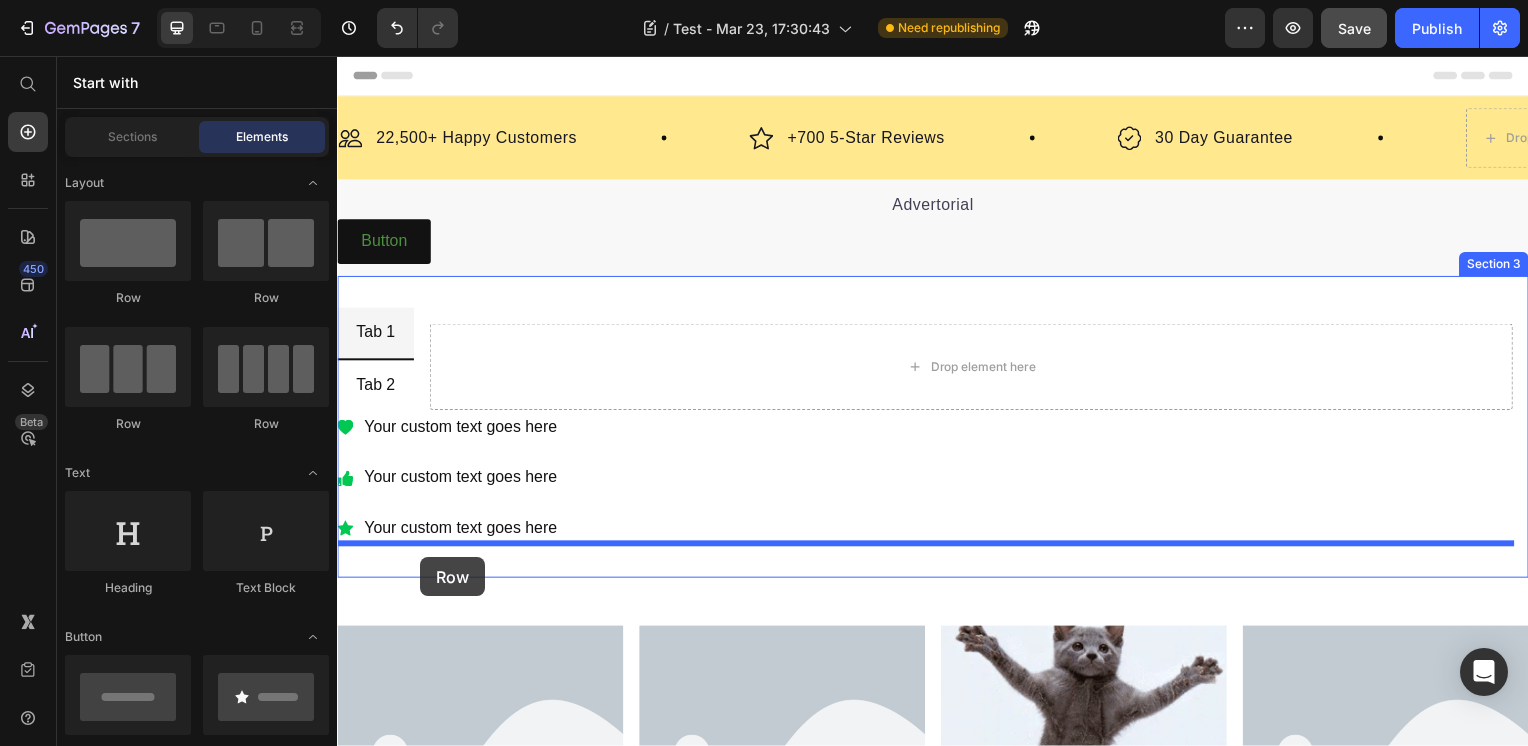 drag, startPoint x: 477, startPoint y: 310, endPoint x: 421, endPoint y: 561, distance: 257.17114 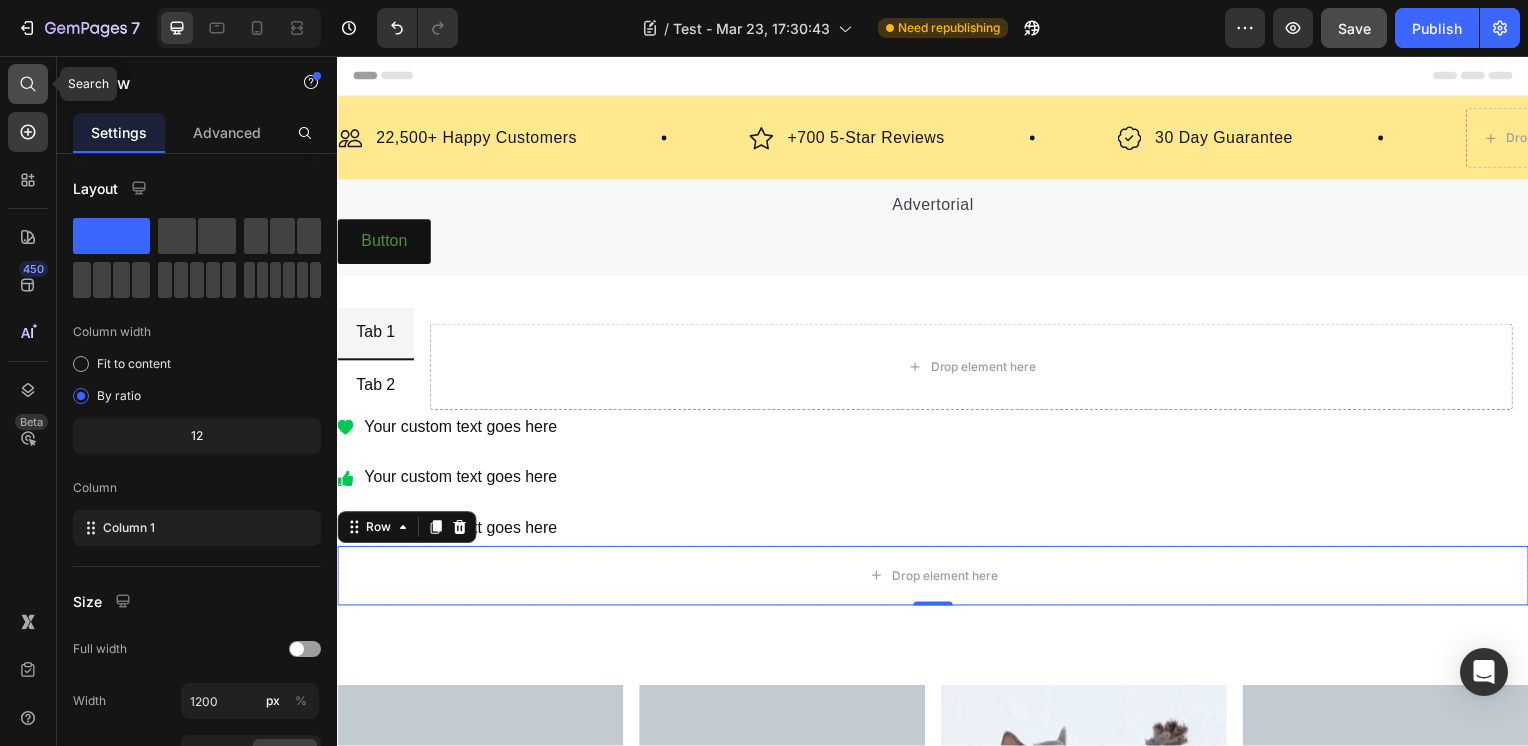 click 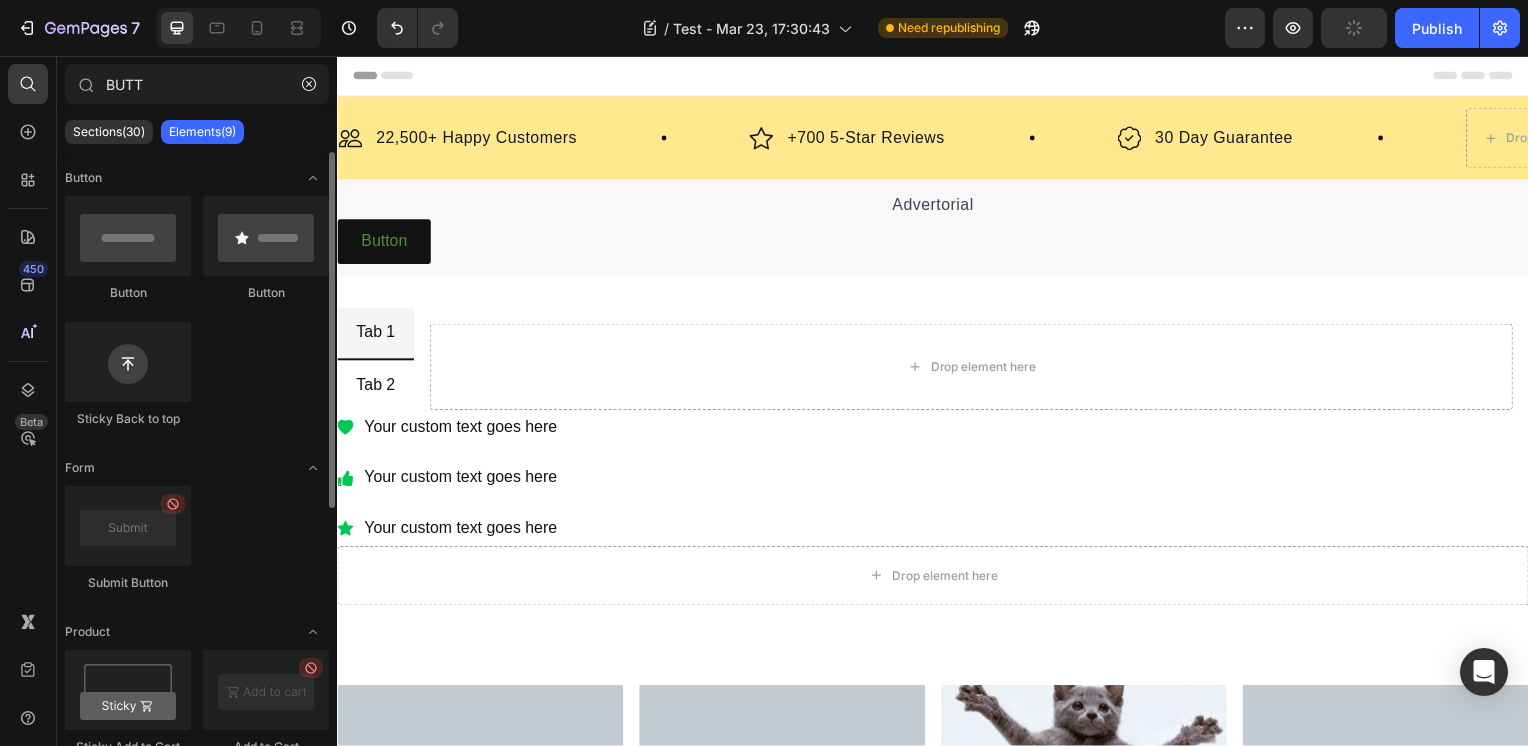 scroll, scrollTop: 473, scrollLeft: 0, axis: vertical 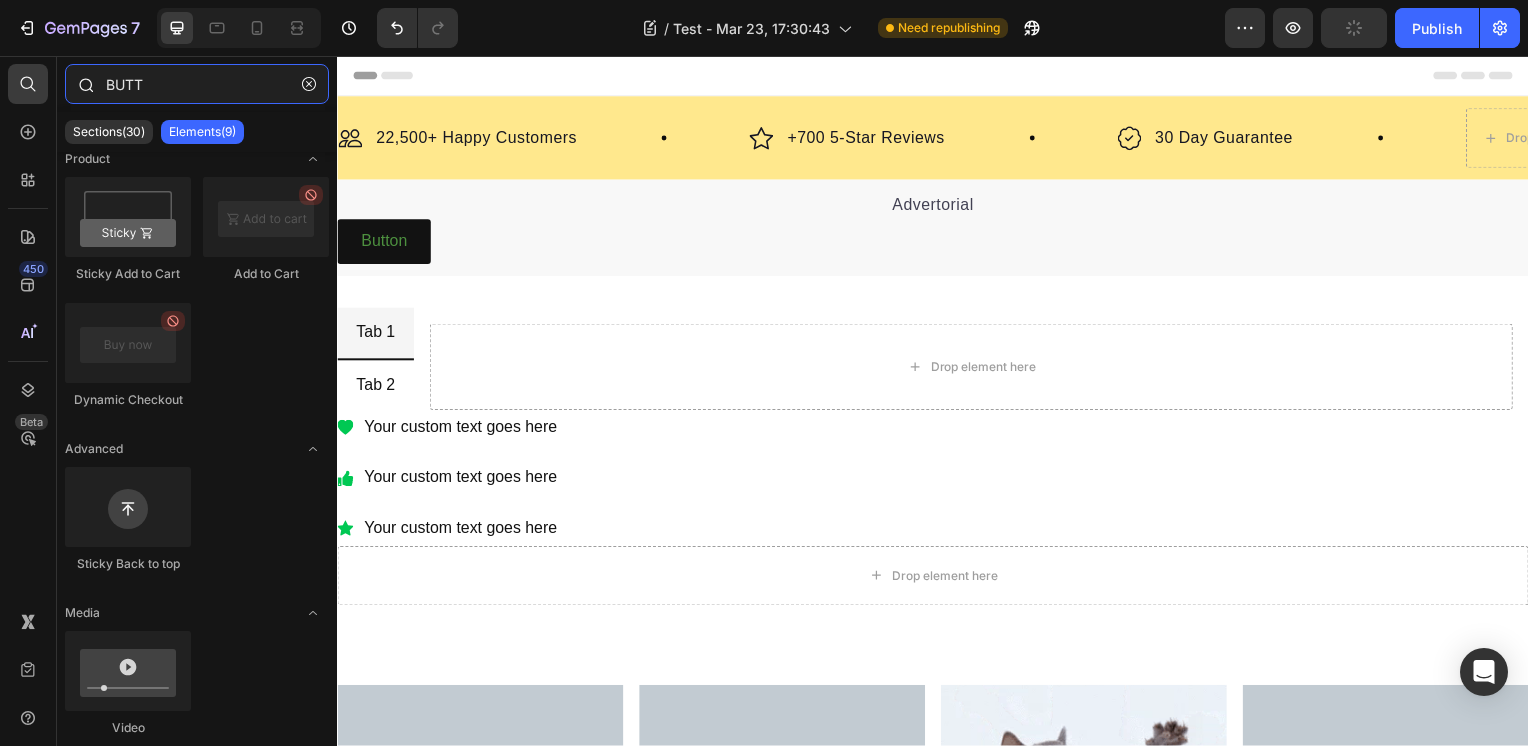 click on "BUTT" at bounding box center [197, 84] 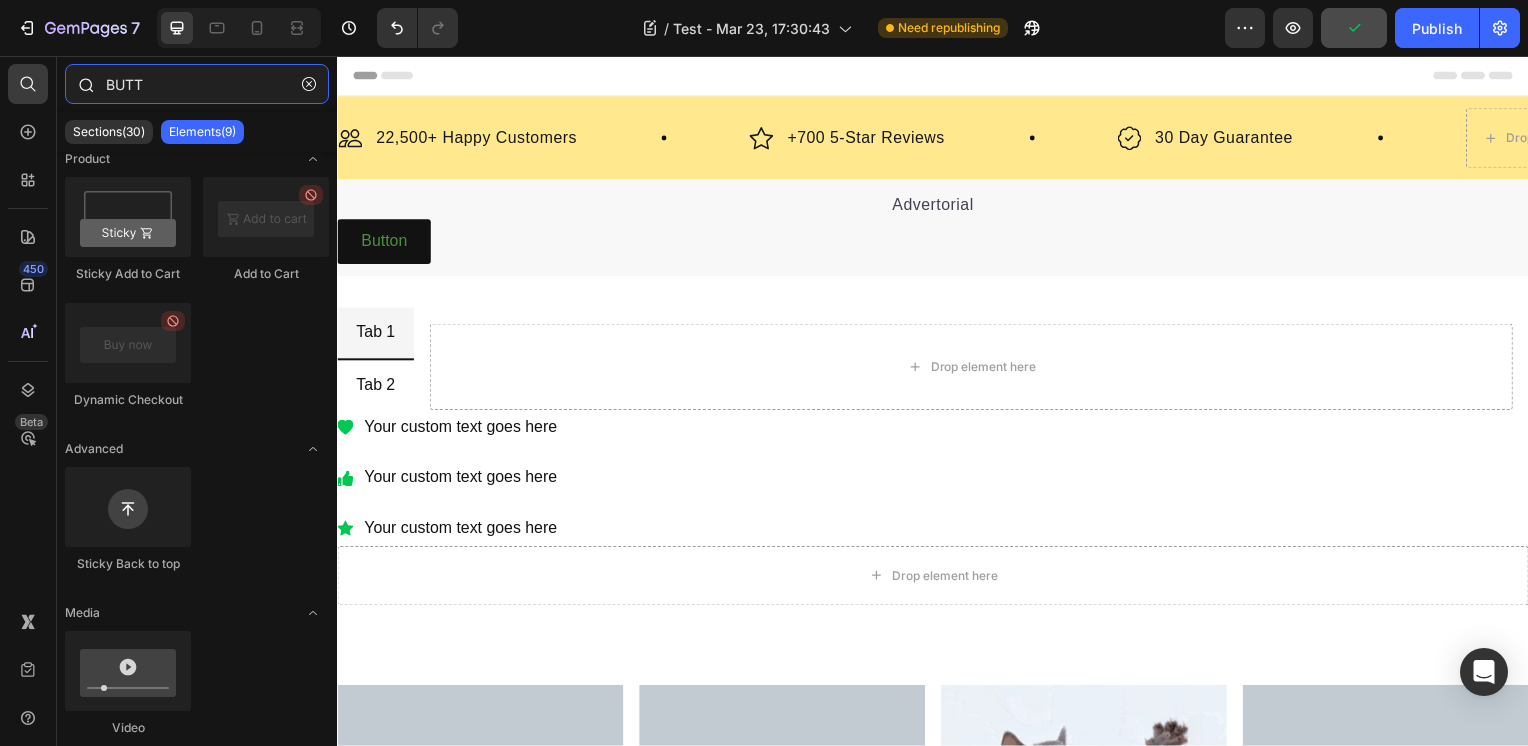 click on "BUTT" at bounding box center (197, 84) 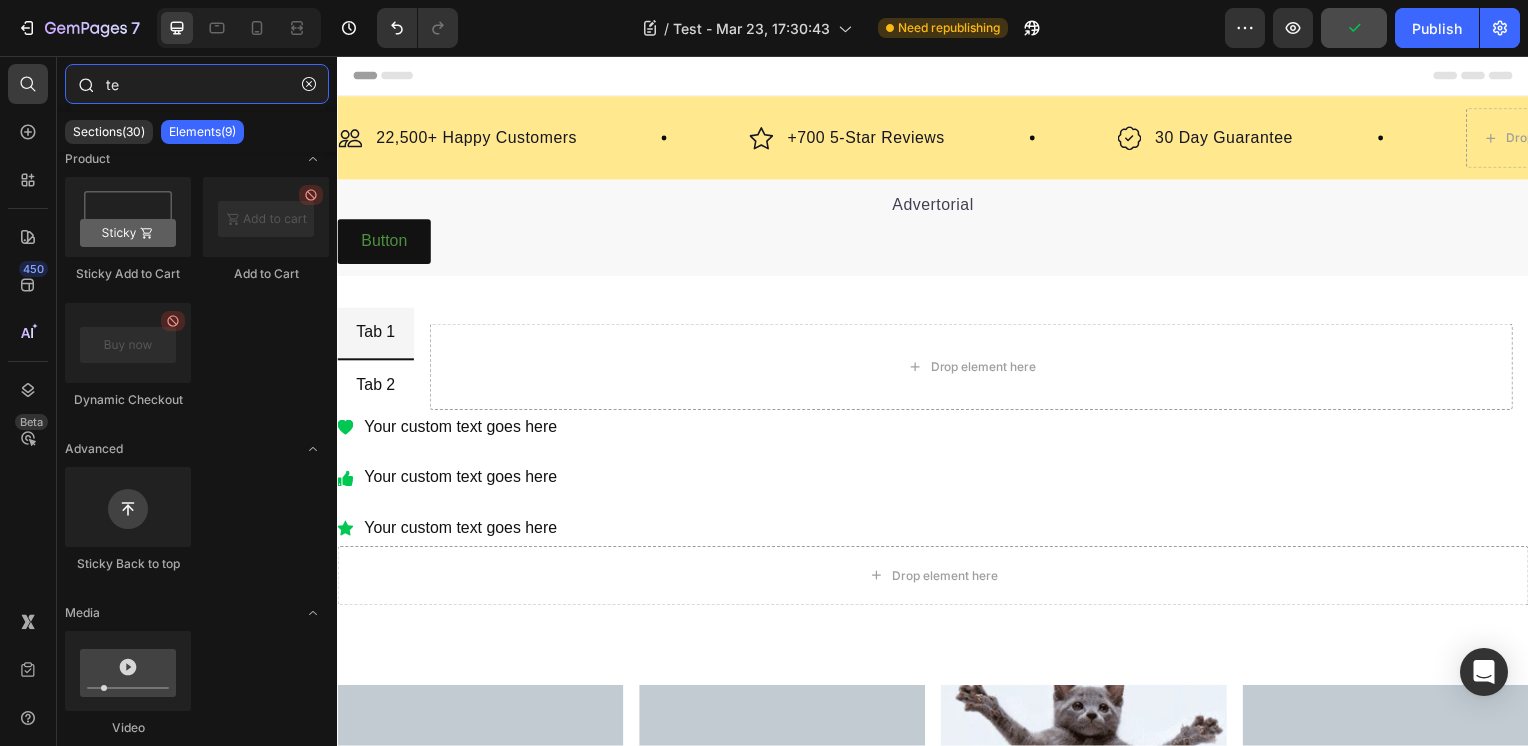 scroll, scrollTop: 0, scrollLeft: 0, axis: both 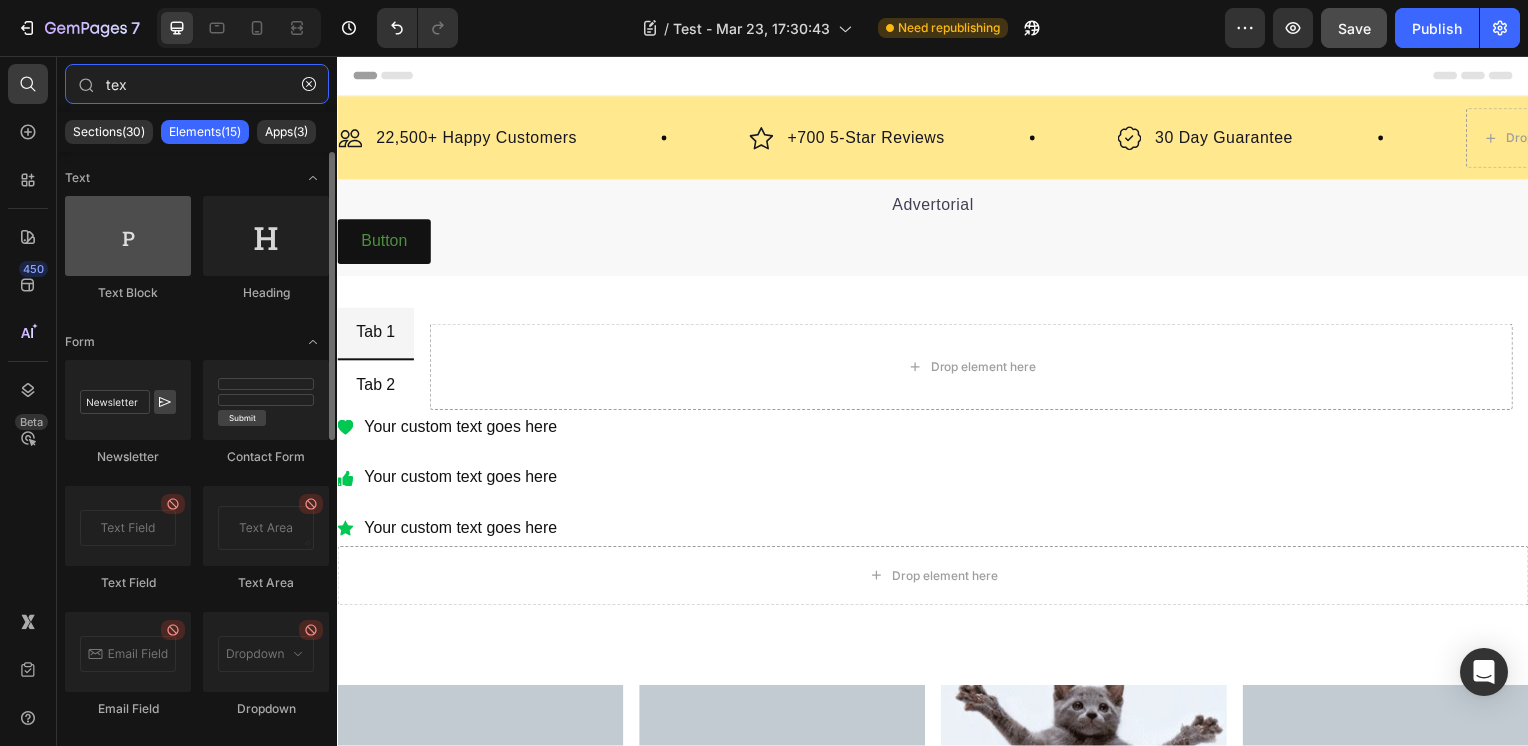 type on "tex" 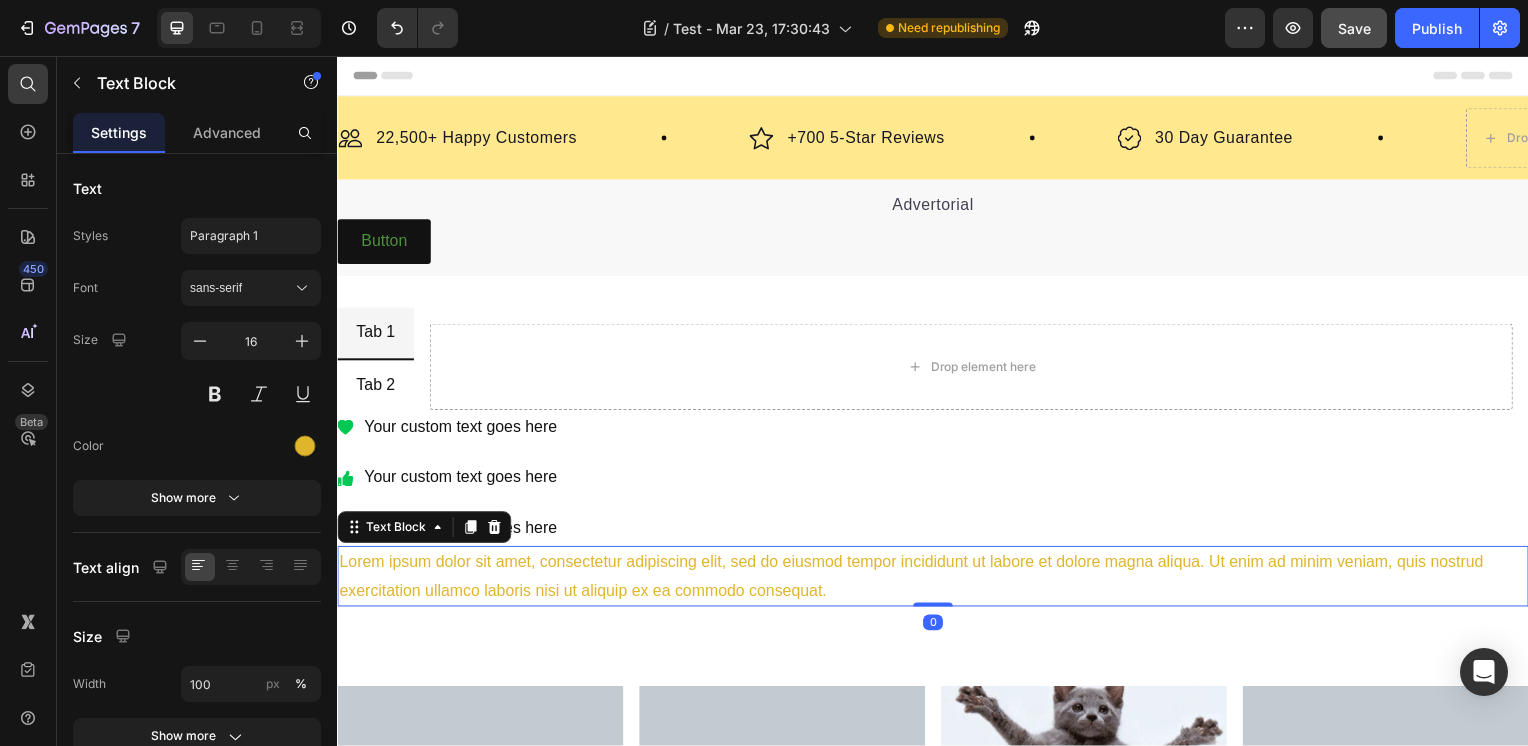 click on "Lorem ipsum dolor sit amet, consectetur adipiscing elit, sed do eiusmod tempor incididunt ut labore et dolore magna aliqua. Ut enim ad minim veniam, quis nostrud exercitation ullamco laboris nisi ut aliquip ex ea commodo consequat." at bounding box center [937, 581] 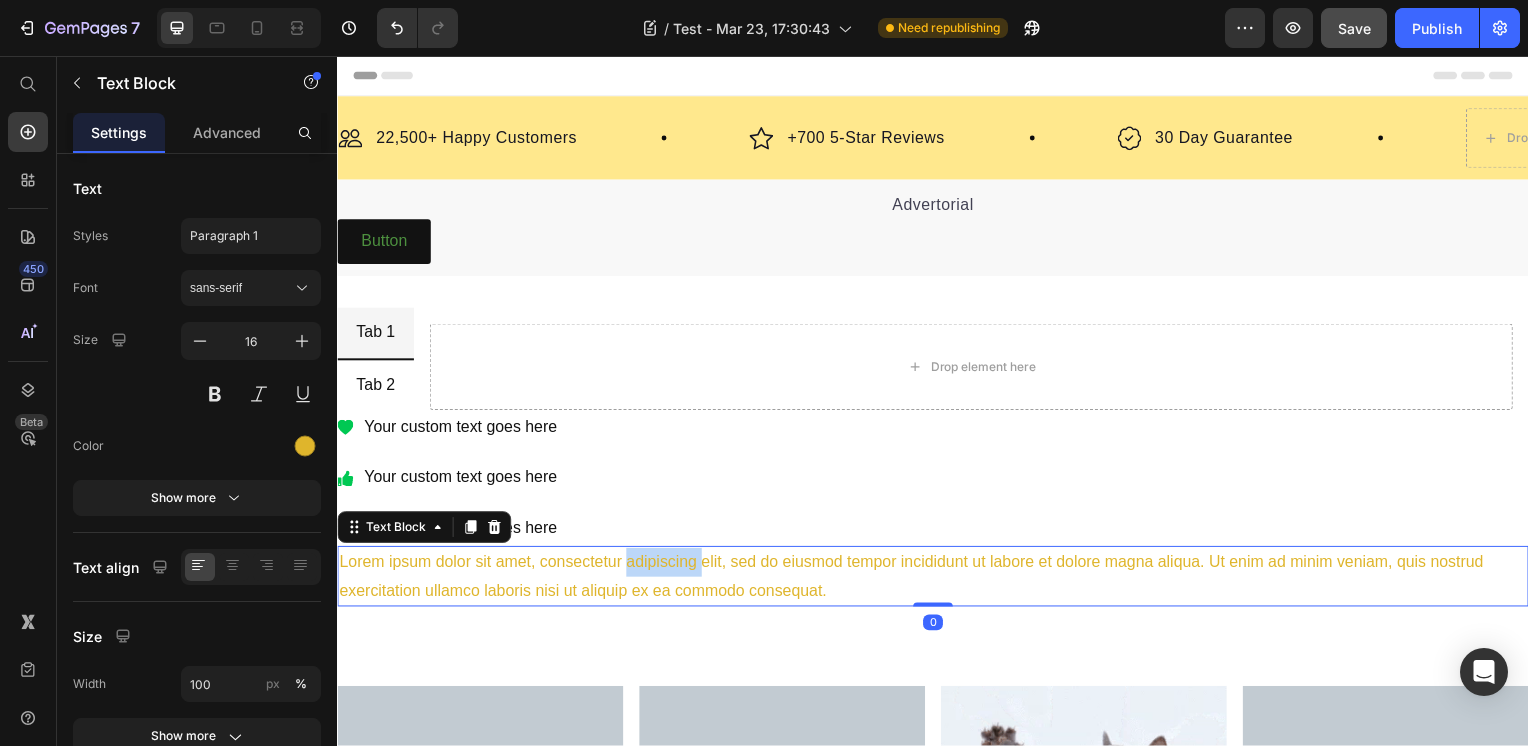 click on "Lorem ipsum dolor sit amet, consectetur adipiscing elit, sed do eiusmod tempor incididunt ut labore et dolore magna aliqua. Ut enim ad minim veniam, quis nostrud exercitation ullamco laboris nisi ut aliquip ex ea commodo consequat." at bounding box center [937, 581] 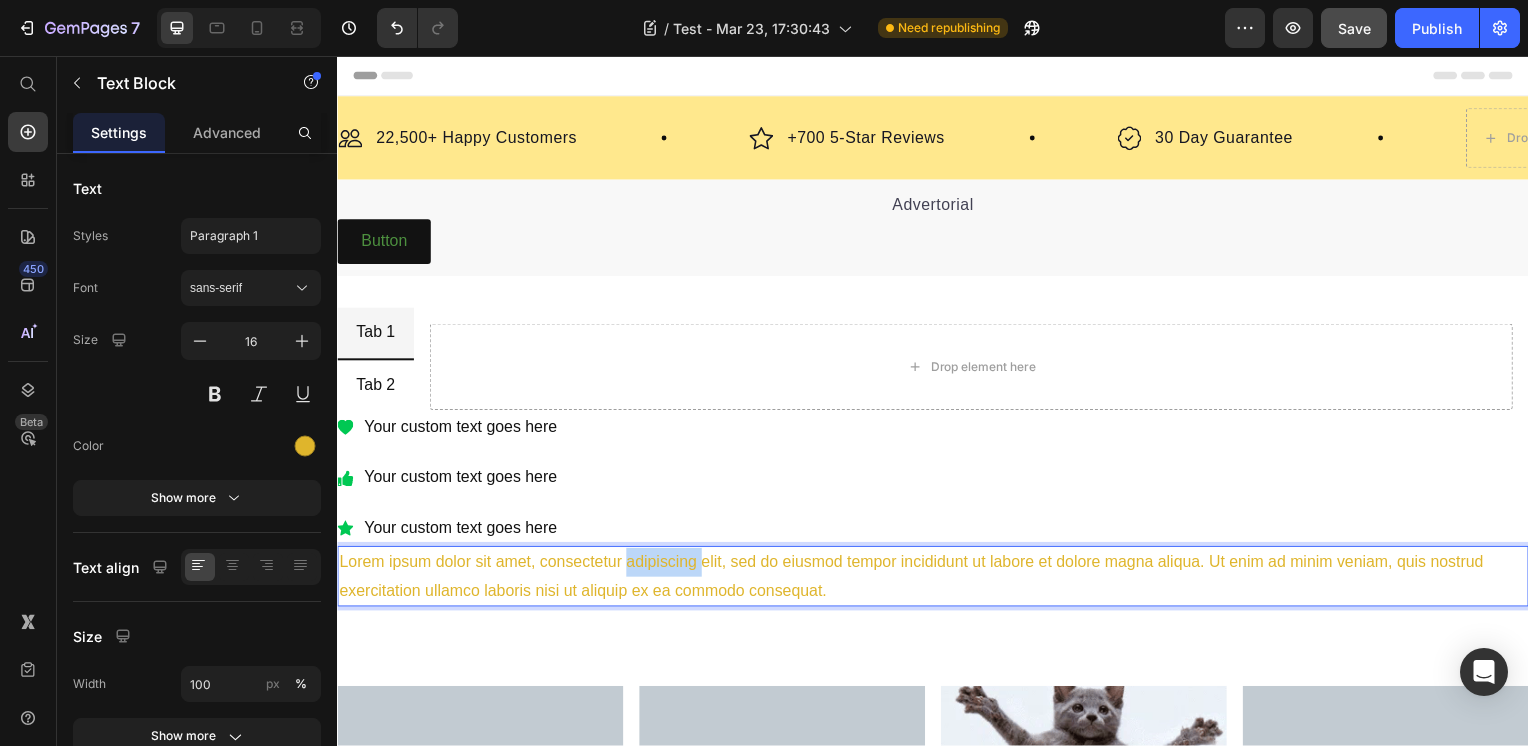 click on "Lorem ipsum dolor sit amet, consectetur adipiscing elit, sed do eiusmod tempor incididunt ut labore et dolore magna aliqua. Ut enim ad minim veniam, quis nostrud exercitation ullamco laboris nisi ut aliquip ex ea commodo consequat." at bounding box center [937, 581] 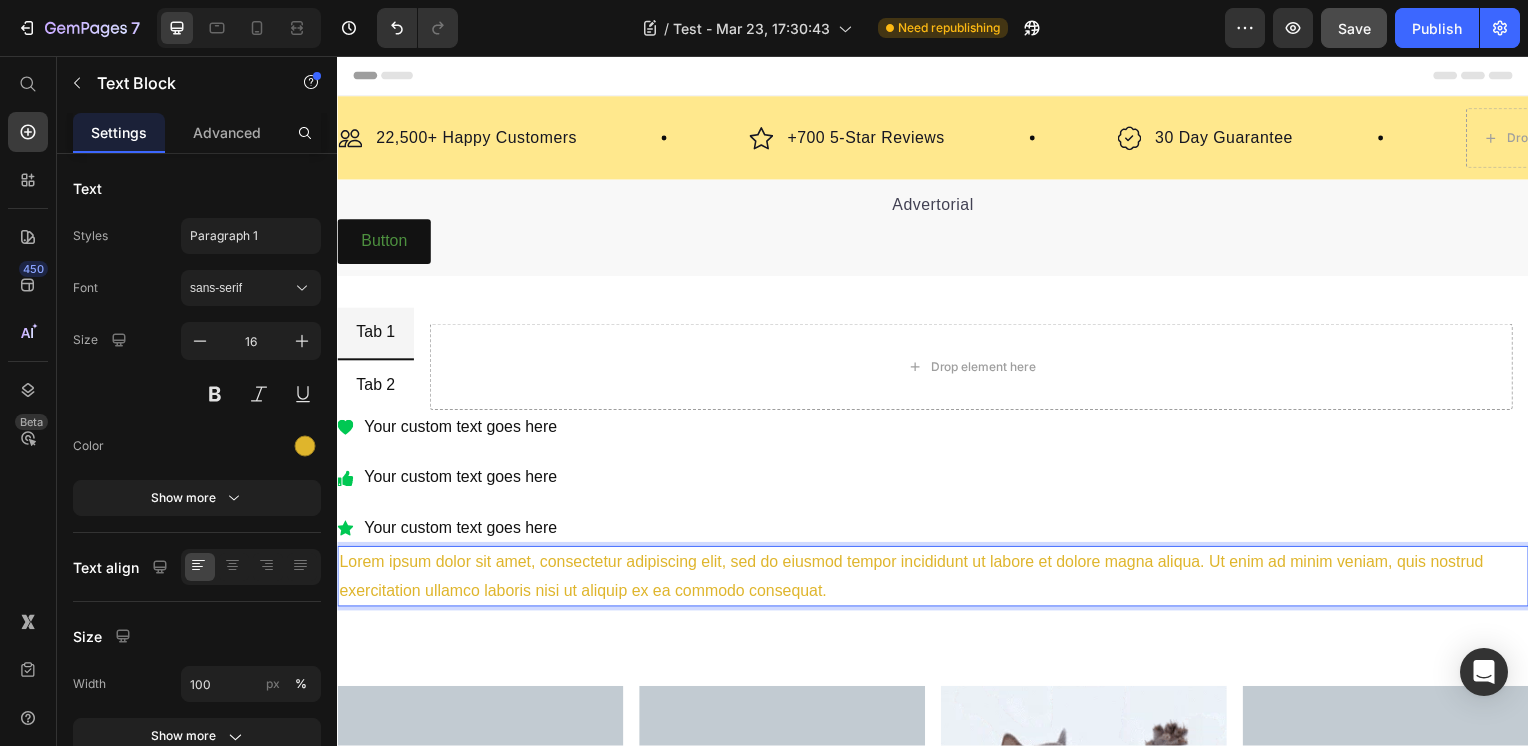 click on "Lorem ipsum dolor sit amet, consectetur adipiscing elit, sed do eiusmod tempor incididunt ut labore et dolore magna aliqua. Ut enim ad minim veniam, quis nostrud exercitation ullamco laboris nisi ut aliquip ex ea commodo consequat." at bounding box center [937, 581] 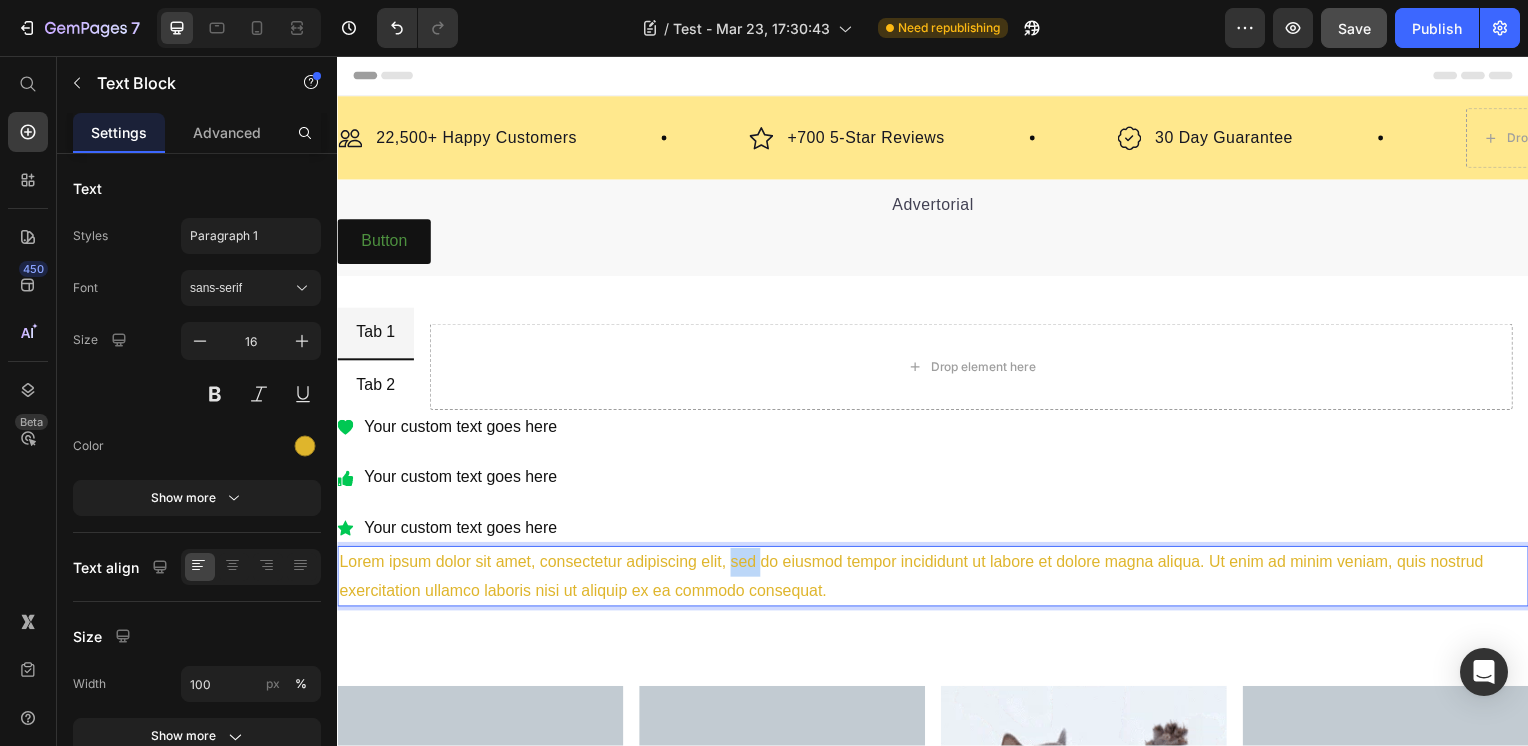 click on "Lorem ipsum dolor sit amet, consectetur adipiscing elit, sed do eiusmod tempor incididunt ut labore et dolore magna aliqua. Ut enim ad minim veniam, quis nostrud exercitation ullamco laboris nisi ut aliquip ex ea commodo consequat." at bounding box center [937, 581] 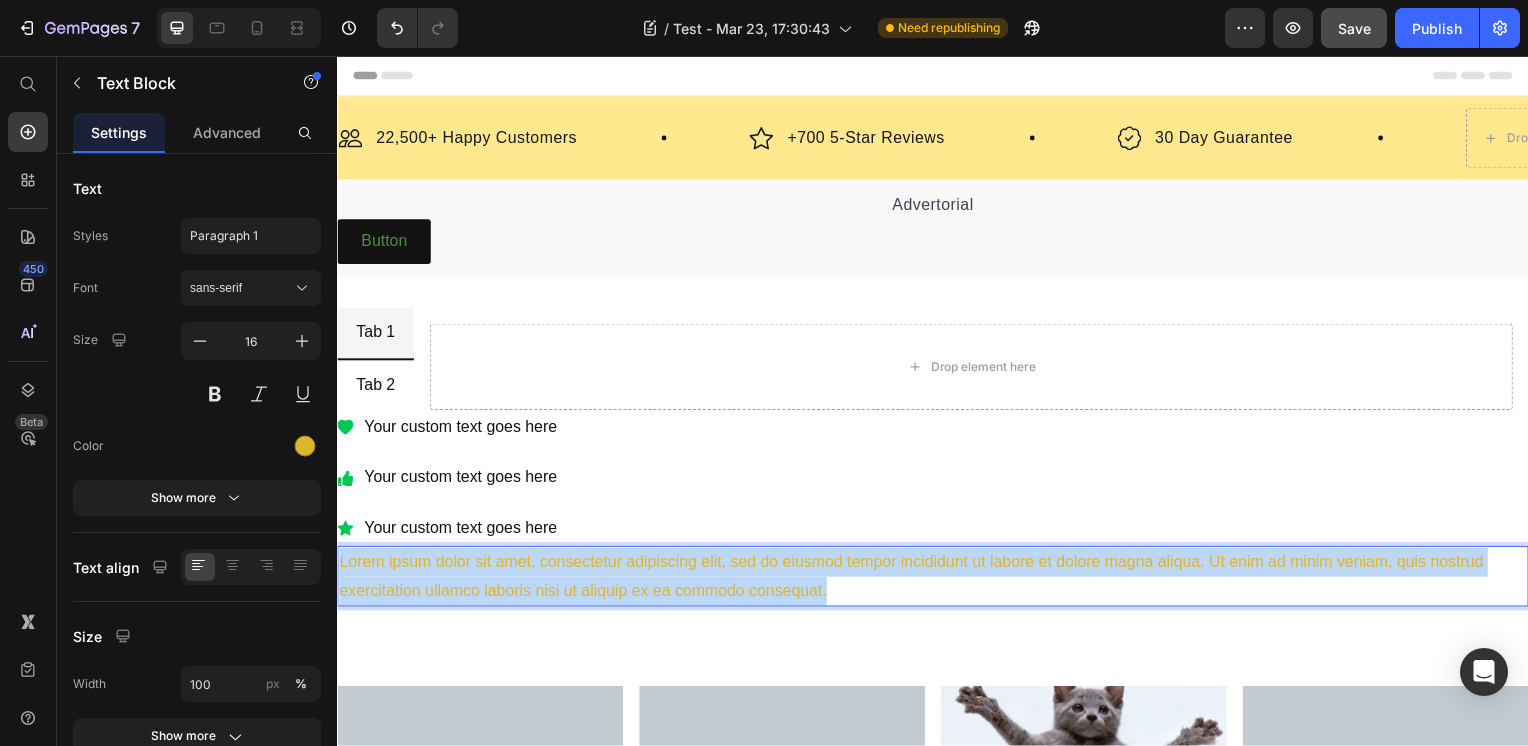 click on "Lorem ipsum dolor sit amet, consectetur adipiscing elit, sed do eiusmod tempor incididunt ut labore et dolore magna aliqua. Ut enim ad minim veniam, quis nostrud exercitation ullamco laboris nisi ut aliquip ex ea commodo consequat." at bounding box center [937, 581] 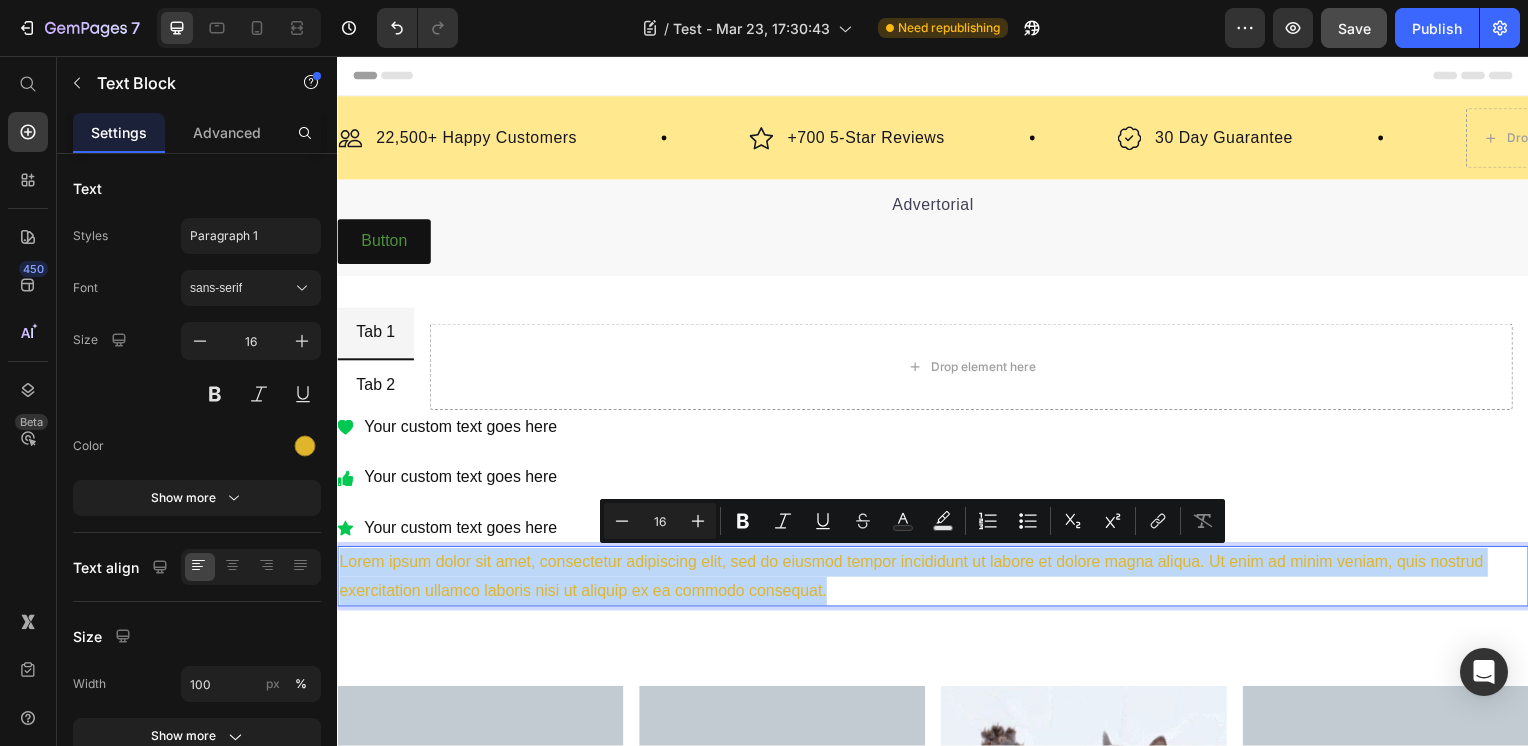 click on "Lorem ipsum dolor sit amet, consectetur adipiscing elit, sed do eiusmod tempor incididunt ut labore et dolore magna aliqua. Ut enim ad minim veniam, quis nostrud exercitation ullamco laboris nisi ut aliquip ex ea commodo consequat." at bounding box center [937, 581] 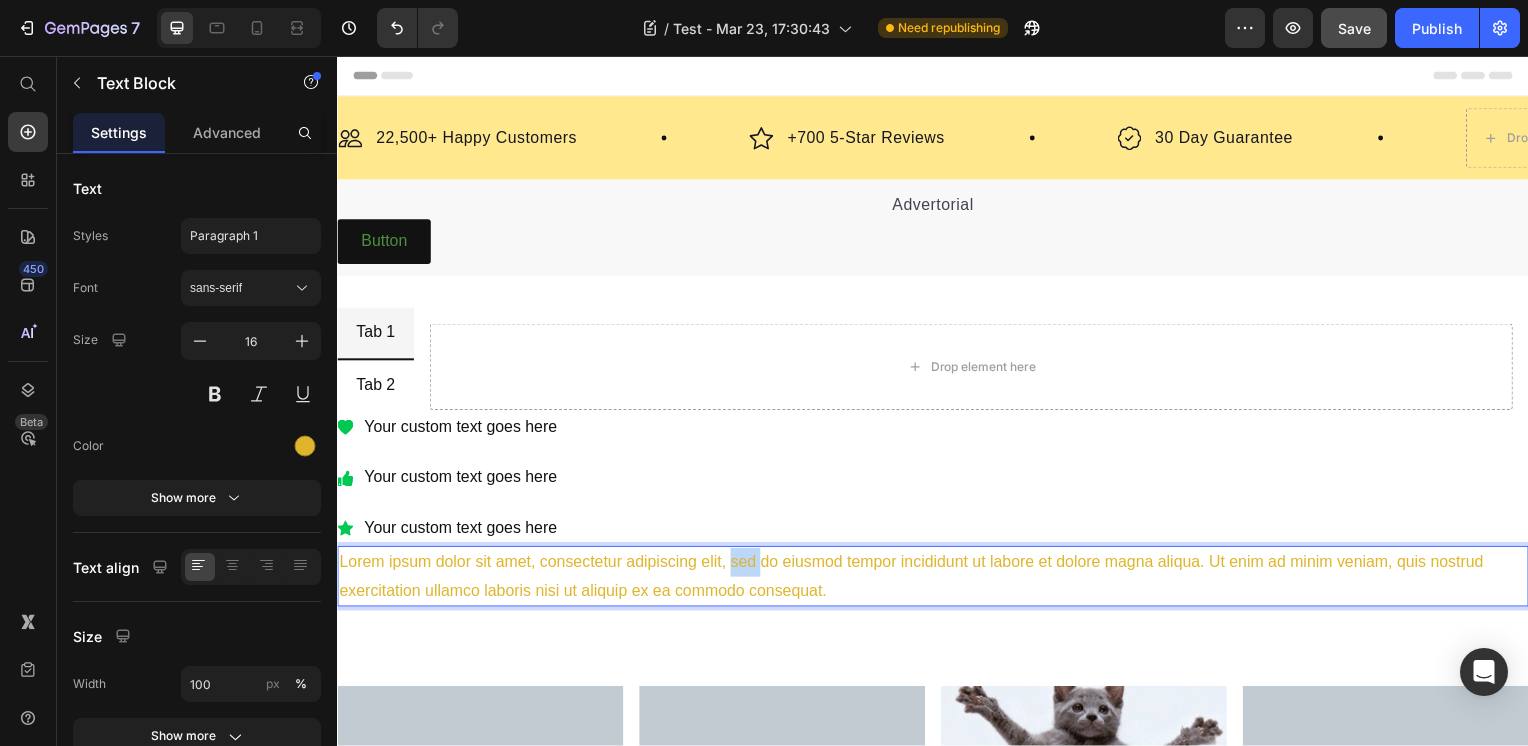 click on "Lorem ipsum dolor sit amet, consectetur adipiscing elit, sed do eiusmod tempor incididunt ut labore et dolore magna aliqua. Ut enim ad minim veniam, quis nostrud exercitation ullamco laboris nisi ut aliquip ex ea commodo consequat." at bounding box center [937, 581] 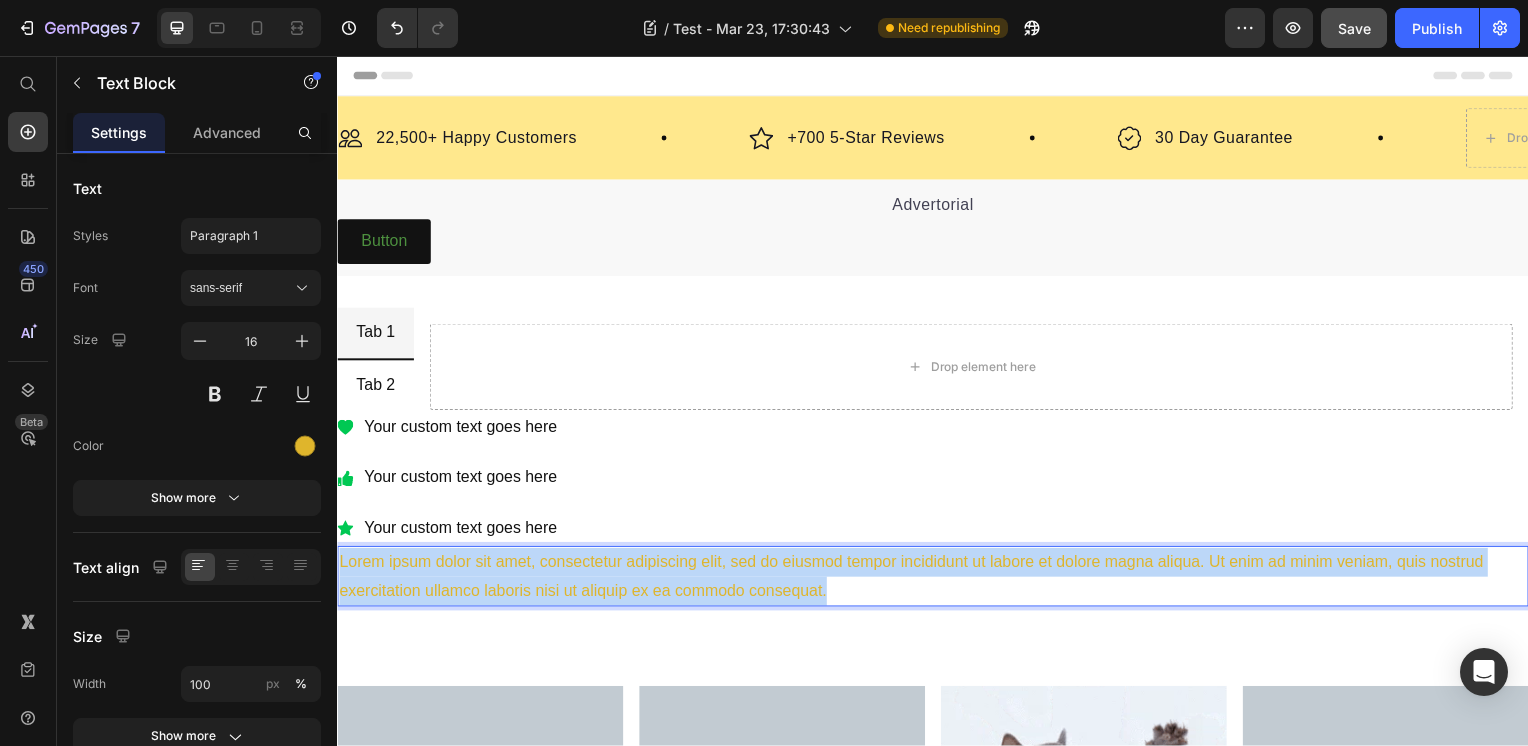 click on "Lorem ipsum dolor sit amet, consectetur adipiscing elit, sed do eiusmod tempor incididunt ut labore et dolore magna aliqua. Ut enim ad minim veniam, quis nostrud exercitation ullamco laboris nisi ut aliquip ex ea commodo consequat." at bounding box center (937, 581) 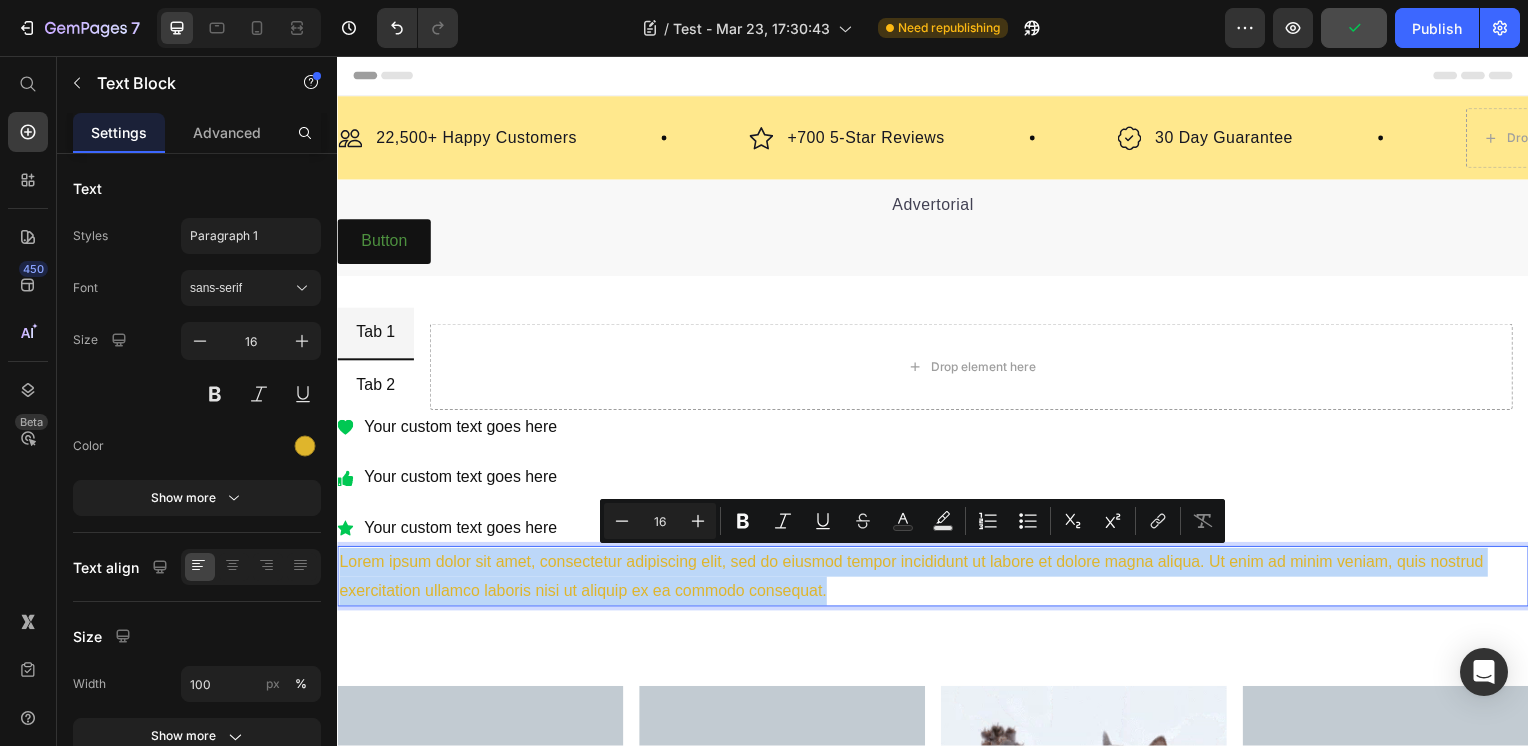 type 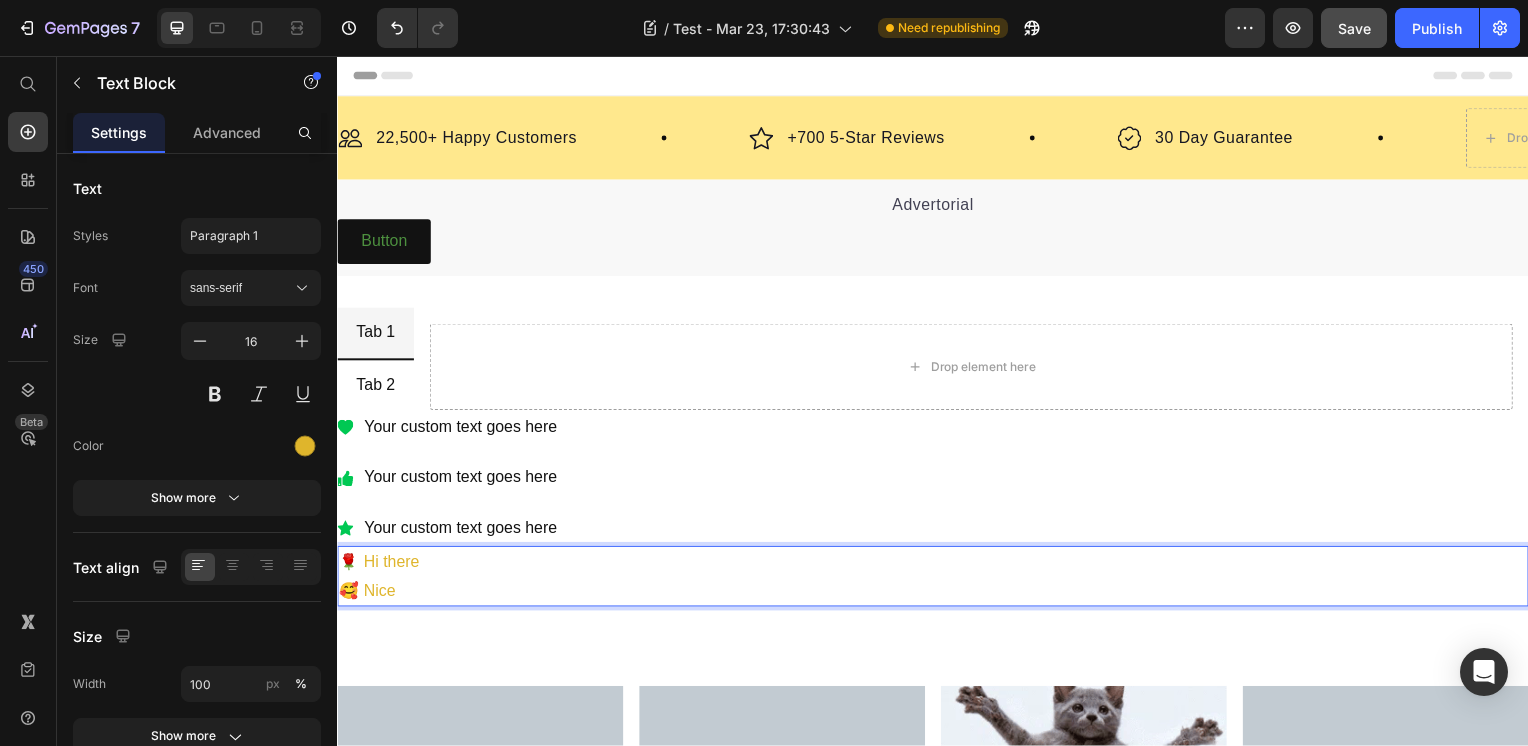click on "🌹 Hi there" at bounding box center (937, 566) 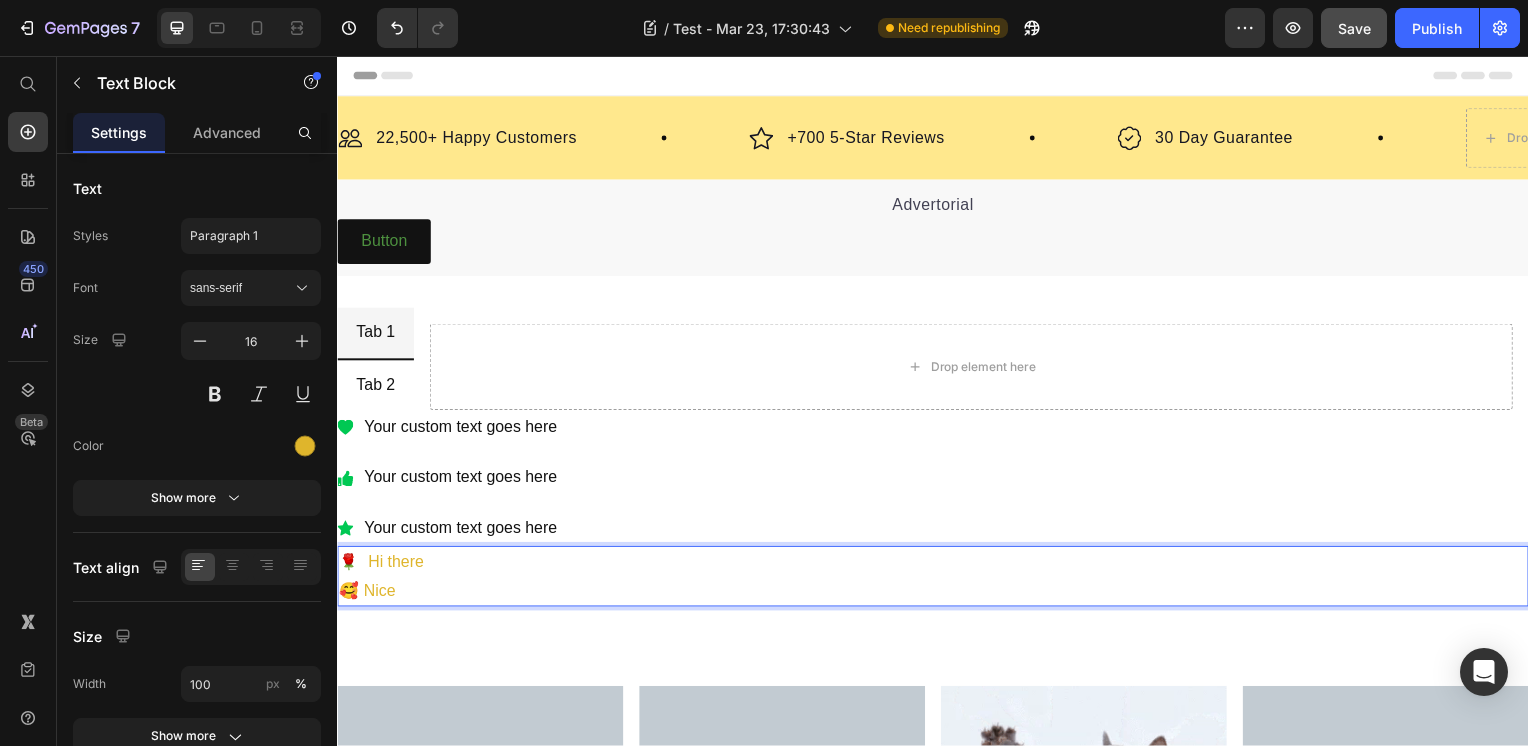 click on "🥰 Nice" at bounding box center (937, 595) 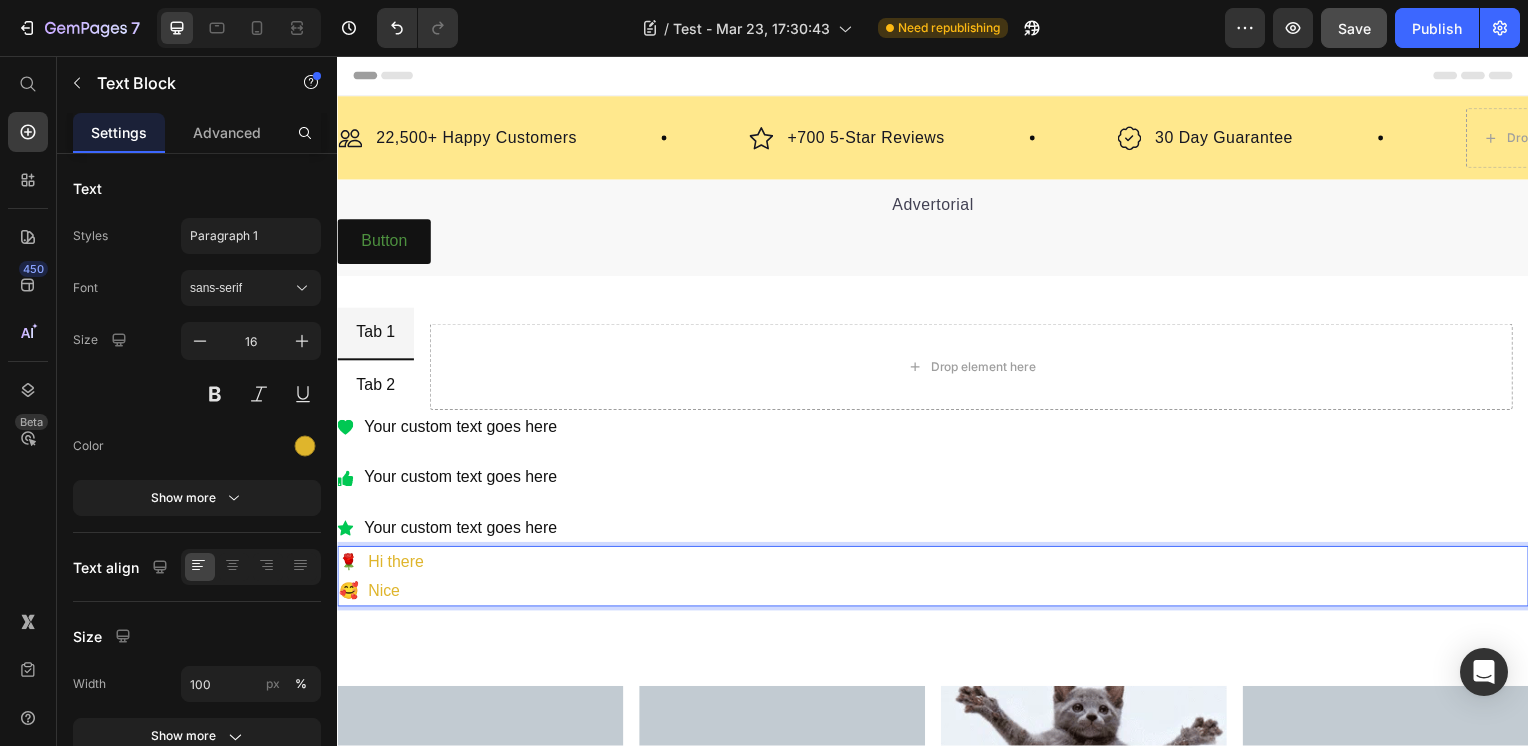 click on "🥰  Nice" at bounding box center [937, 595] 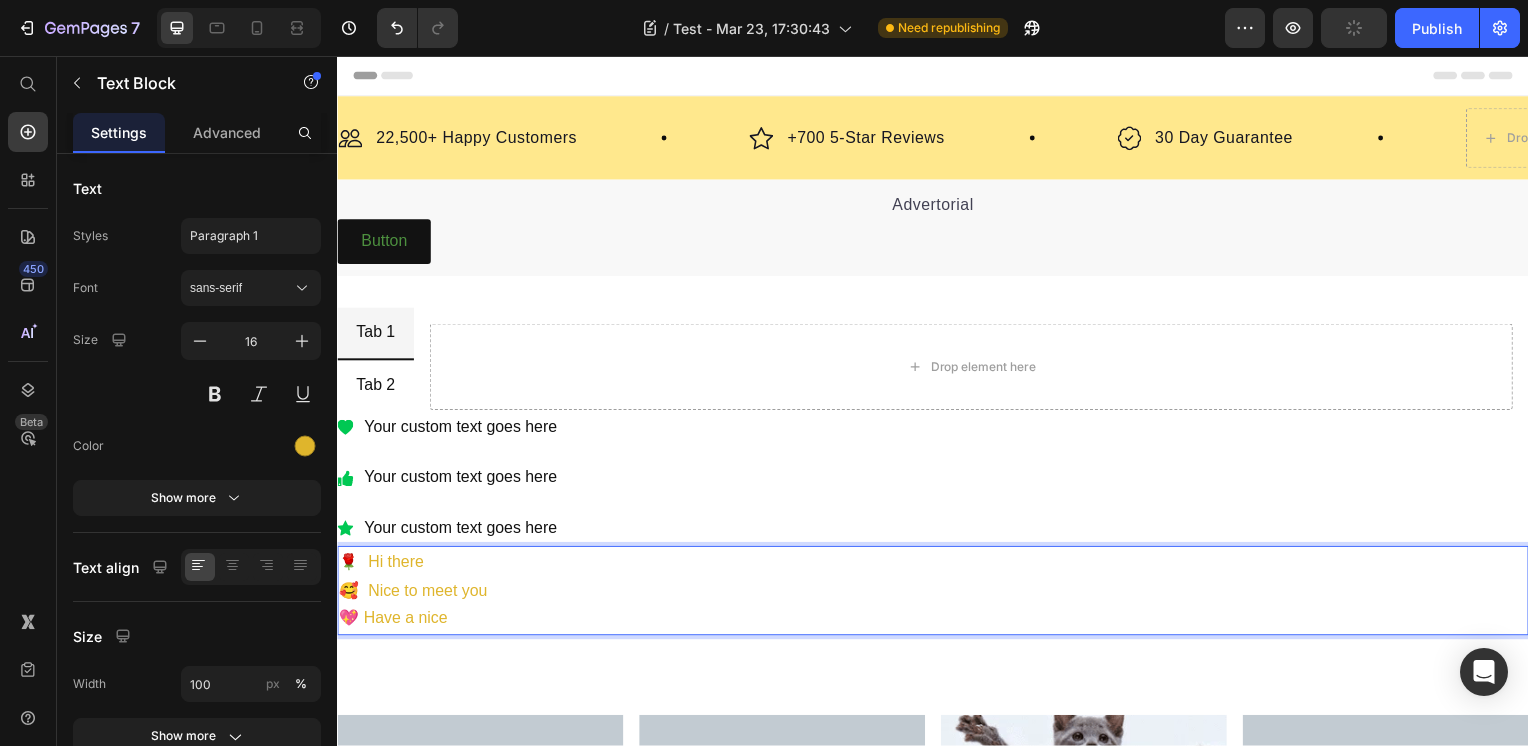 click on "💖 Have a nice" at bounding box center (937, 623) 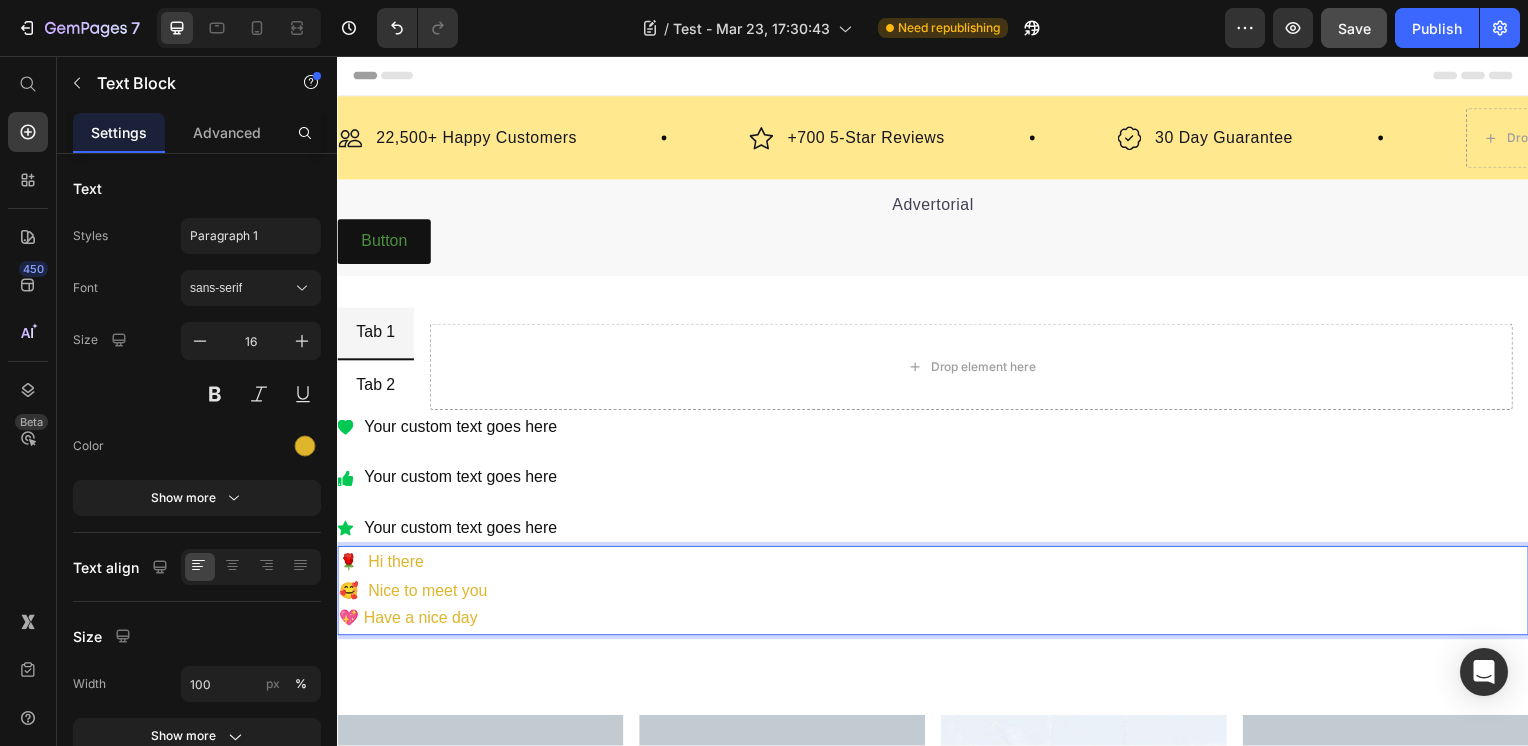 click on "🥰  Nice to meet you" at bounding box center (937, 595) 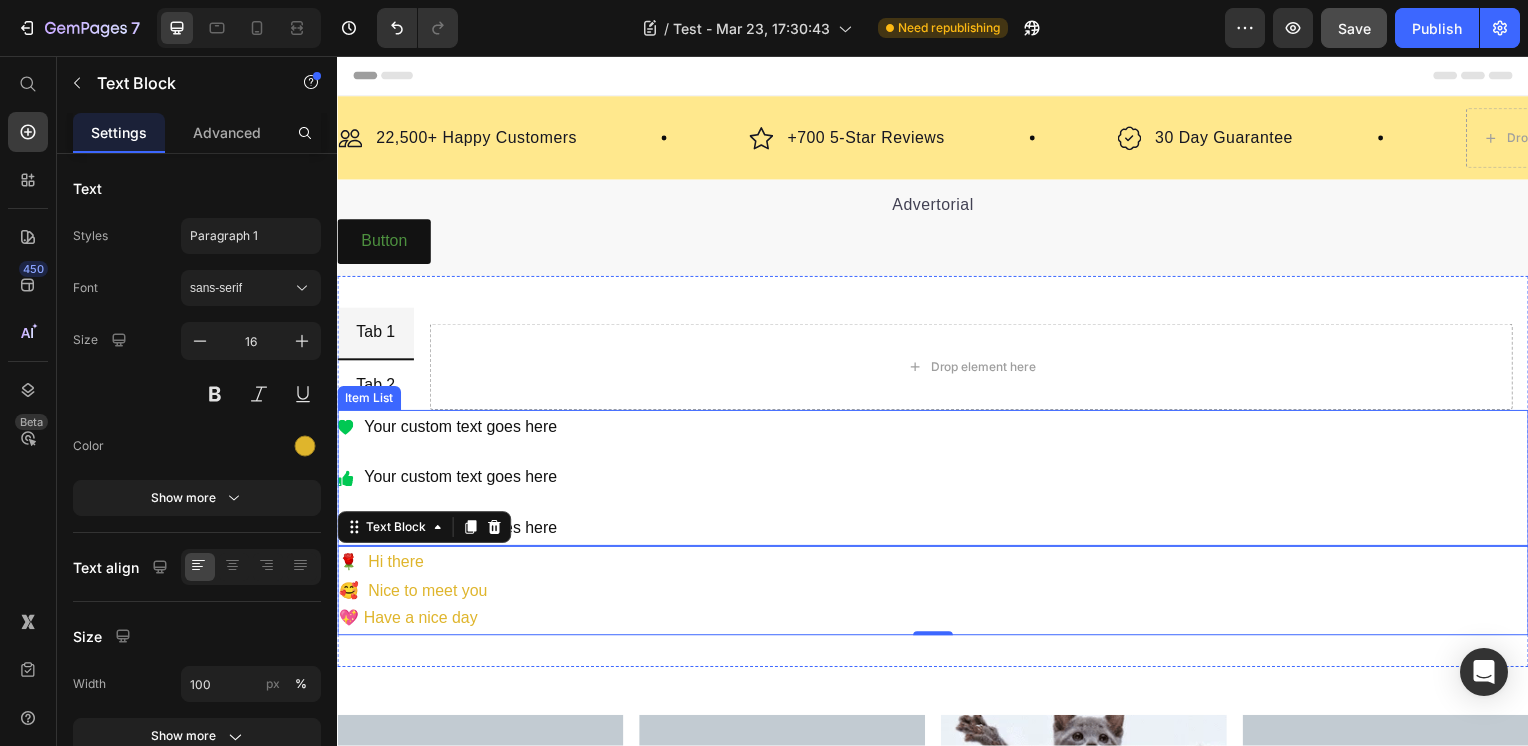 click on "Your custom text goes here Your custom text goes here Your custom text goes here" at bounding box center [937, 481] 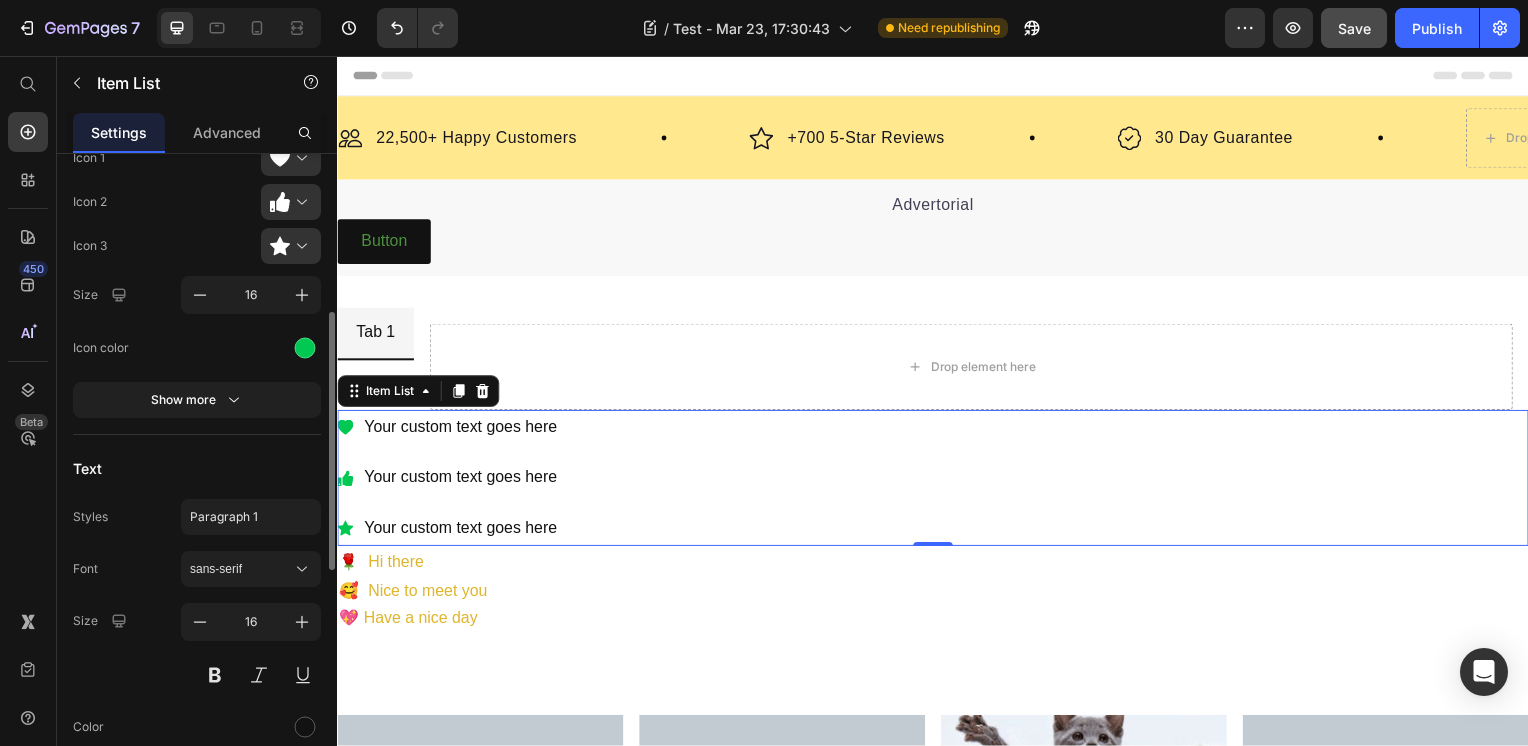 scroll, scrollTop: 800, scrollLeft: 0, axis: vertical 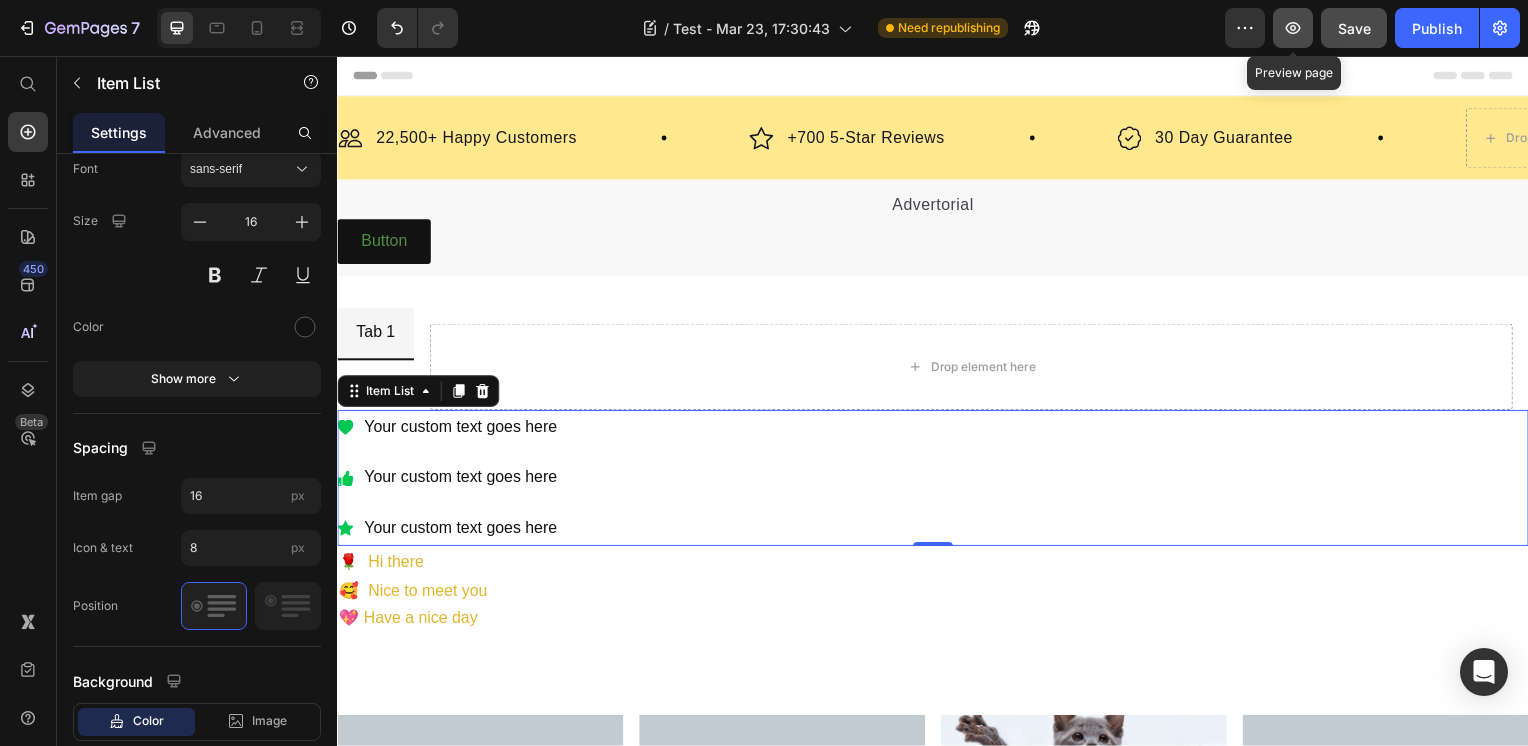 click 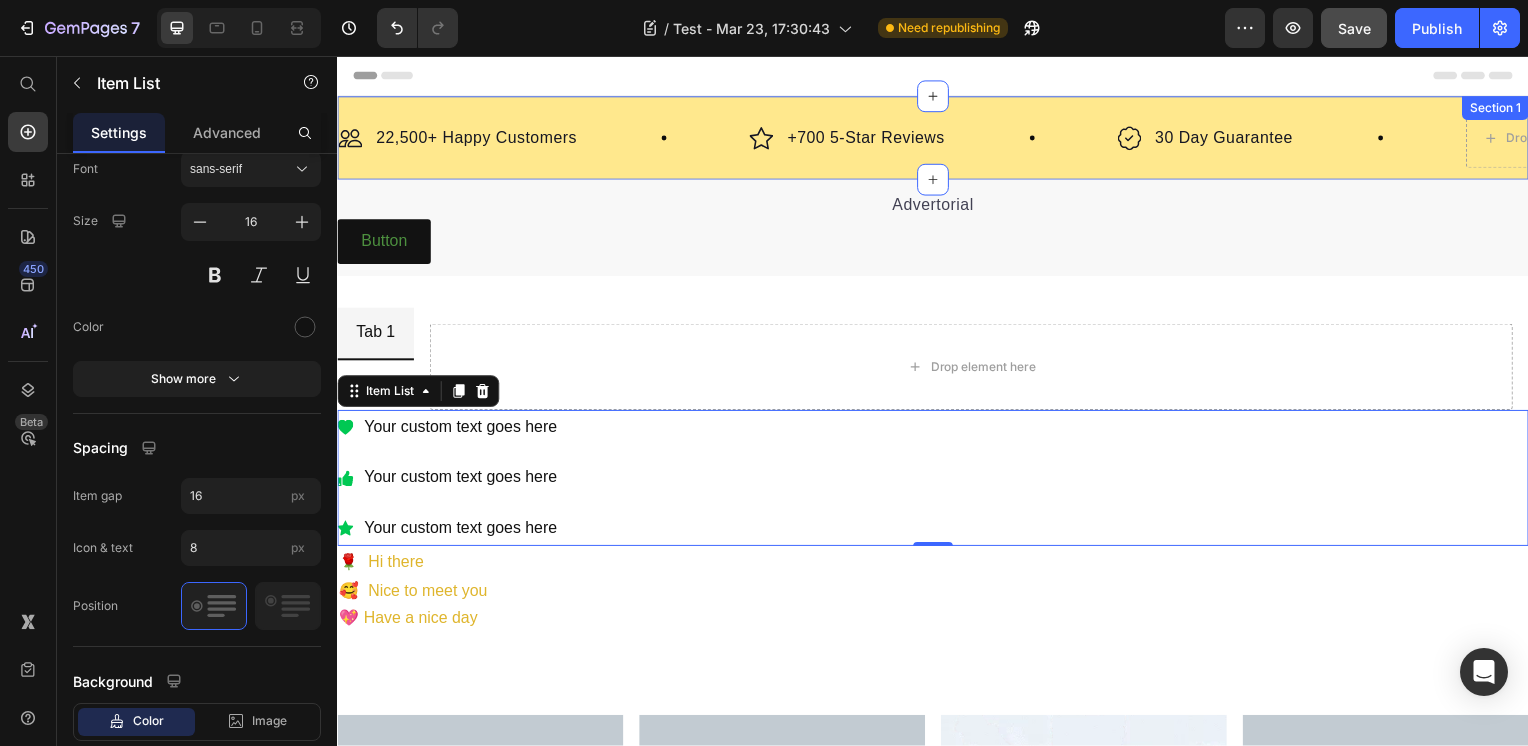 click on "Marquee Section 1" at bounding box center [937, 139] 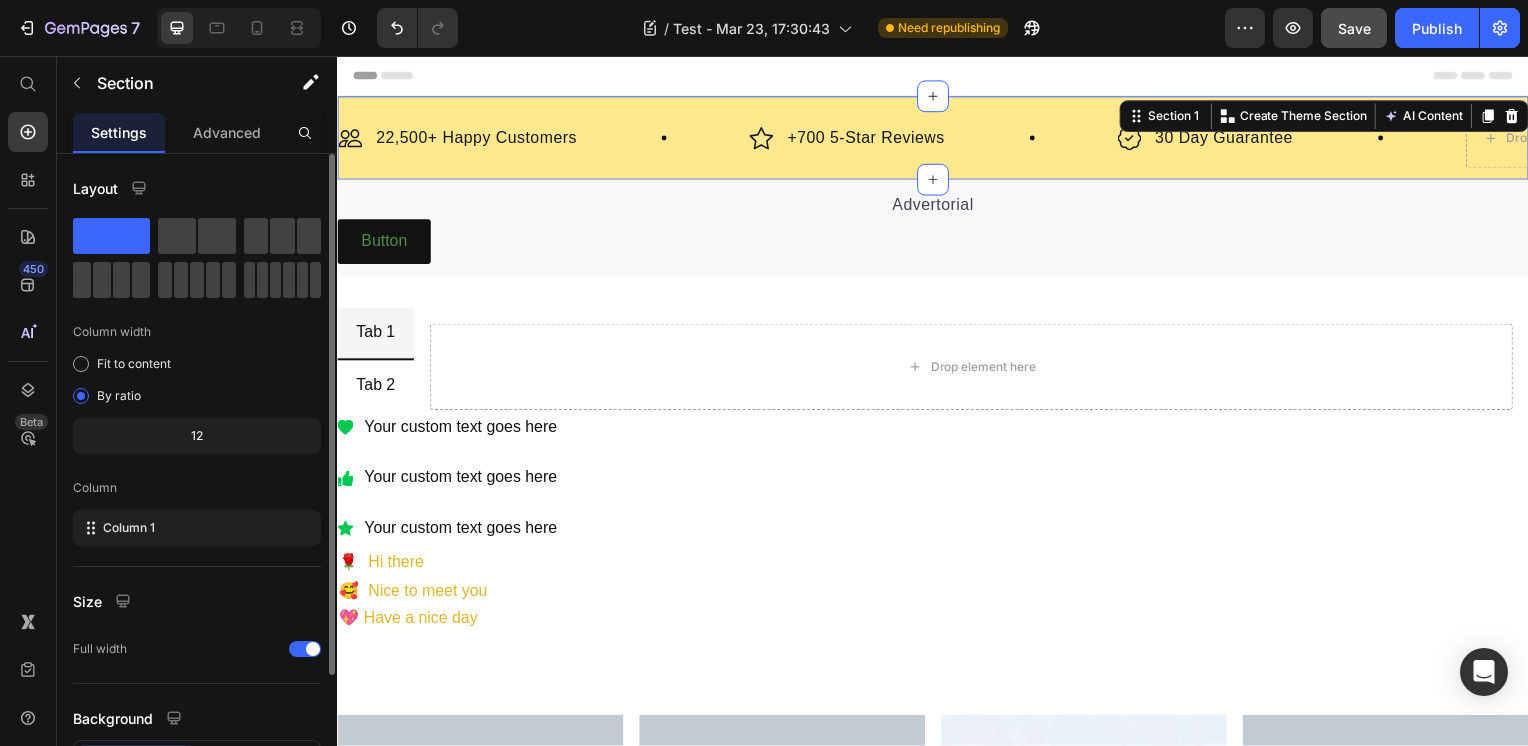 scroll, scrollTop: 156, scrollLeft: 0, axis: vertical 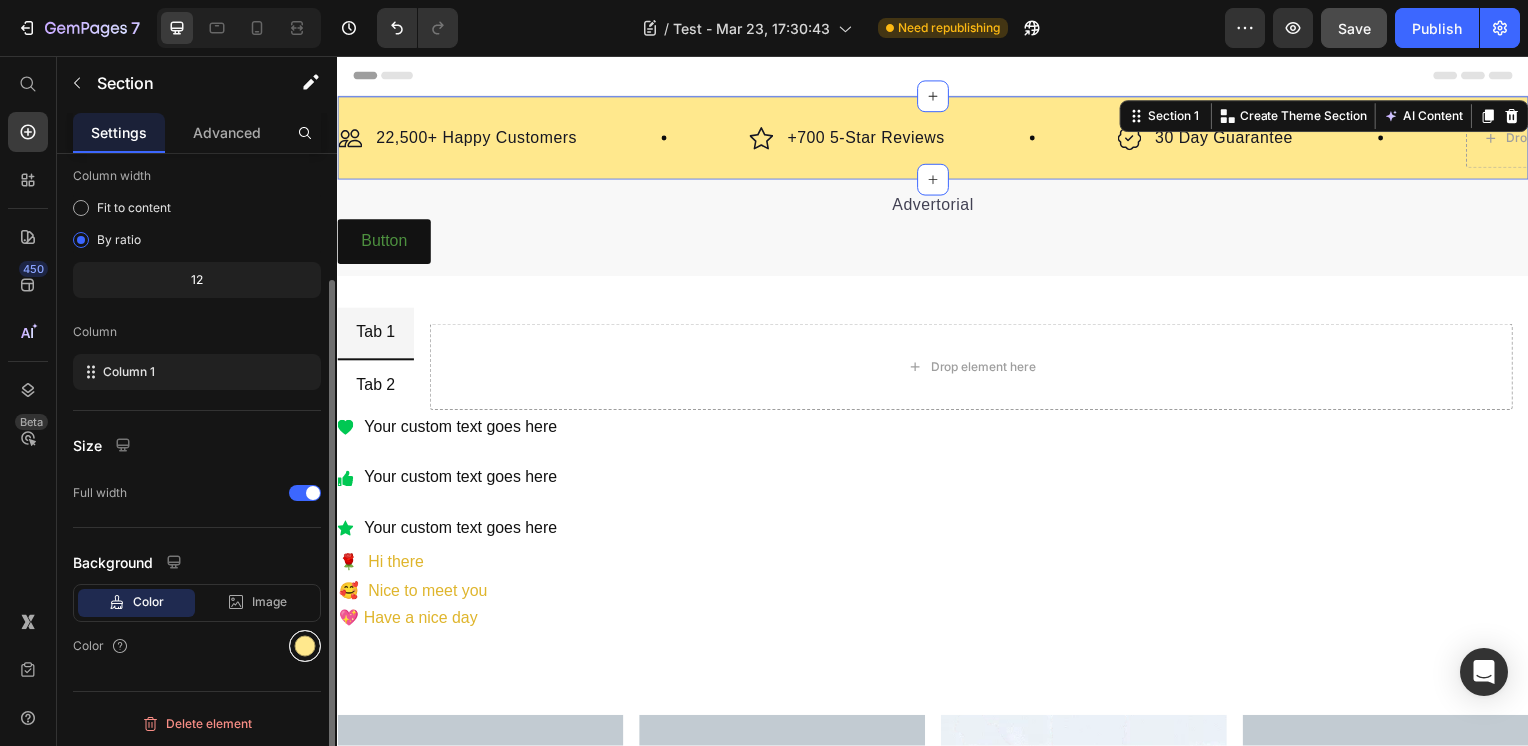 click at bounding box center [305, 646] 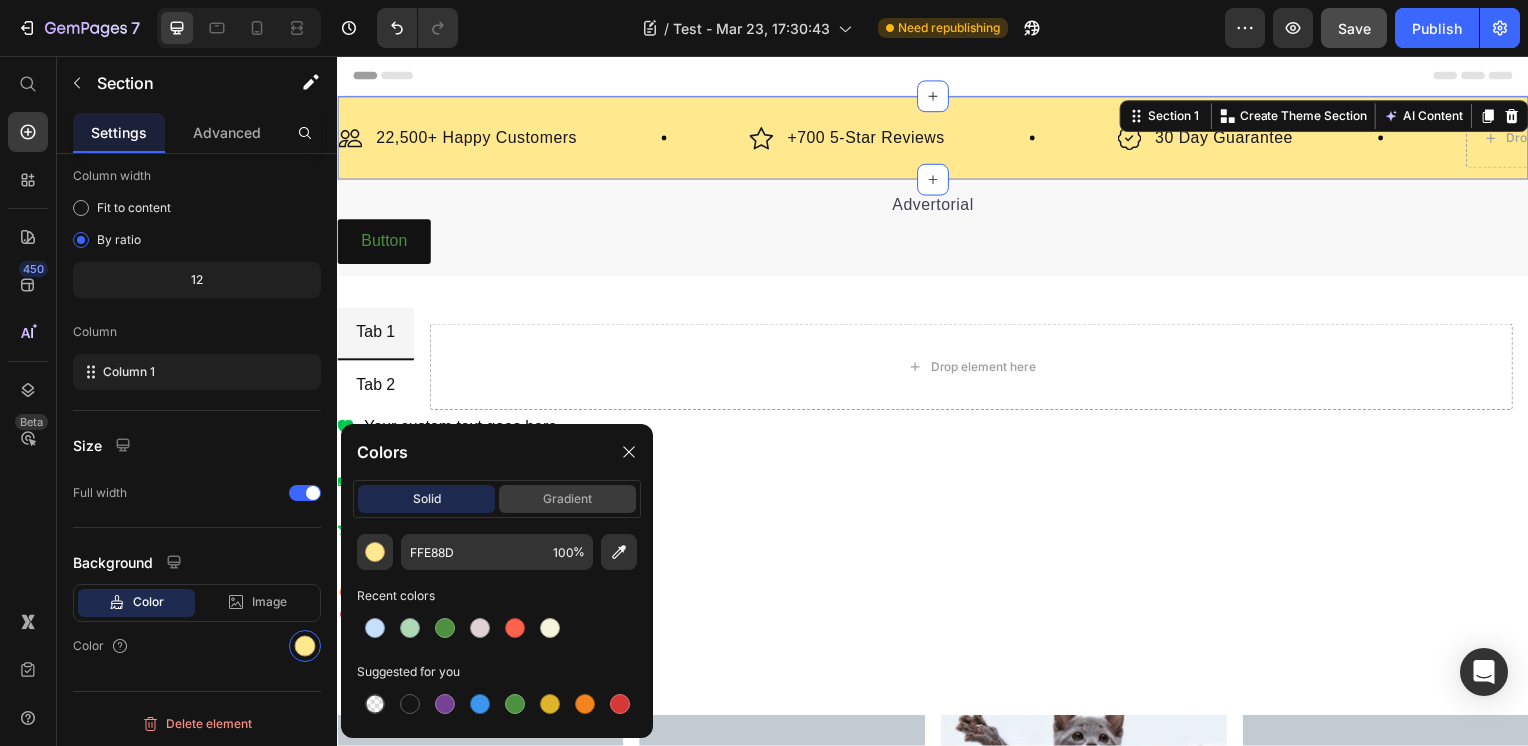 click on "gradient" 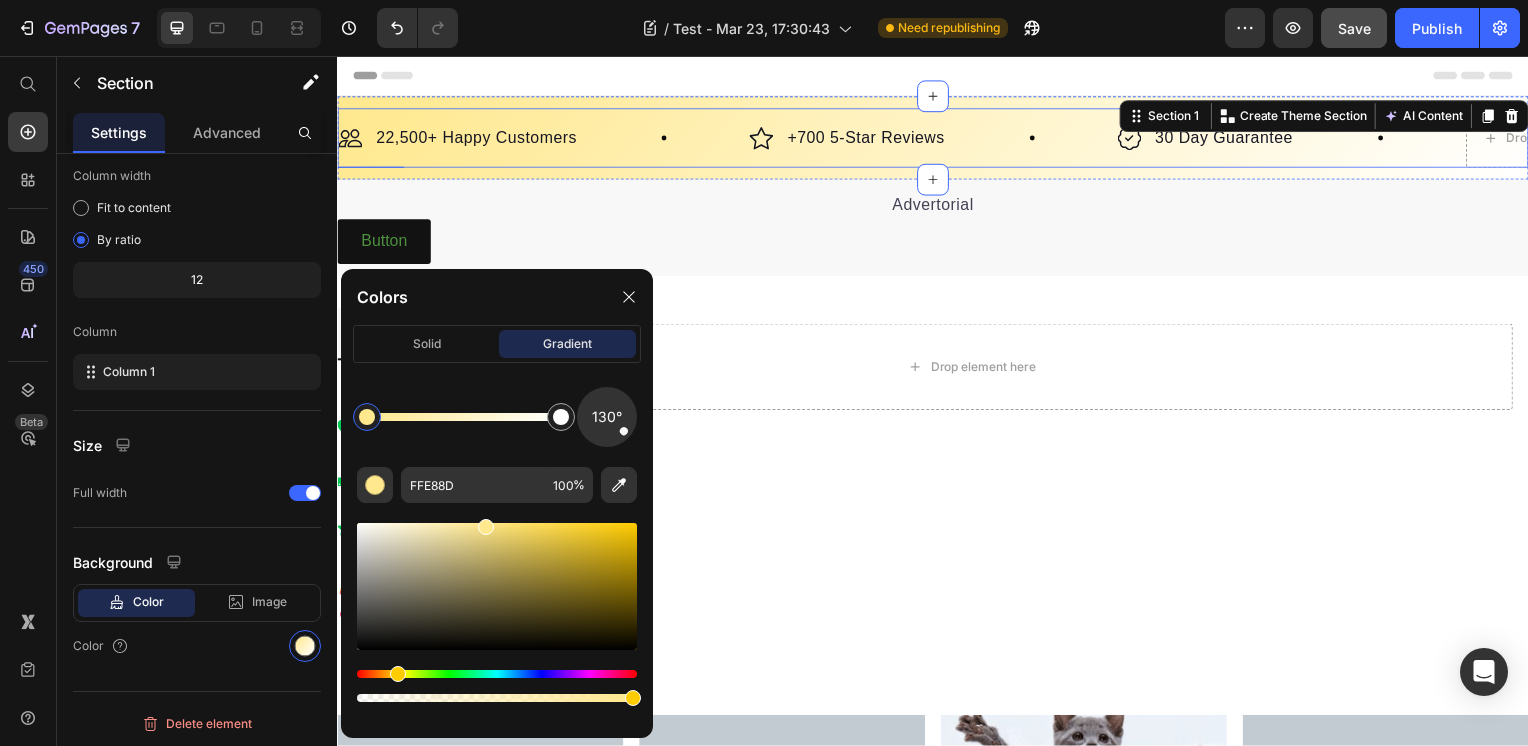 click on "Image 22,500+ Happy Customers Text Block Row" at bounding box center (545, 139) 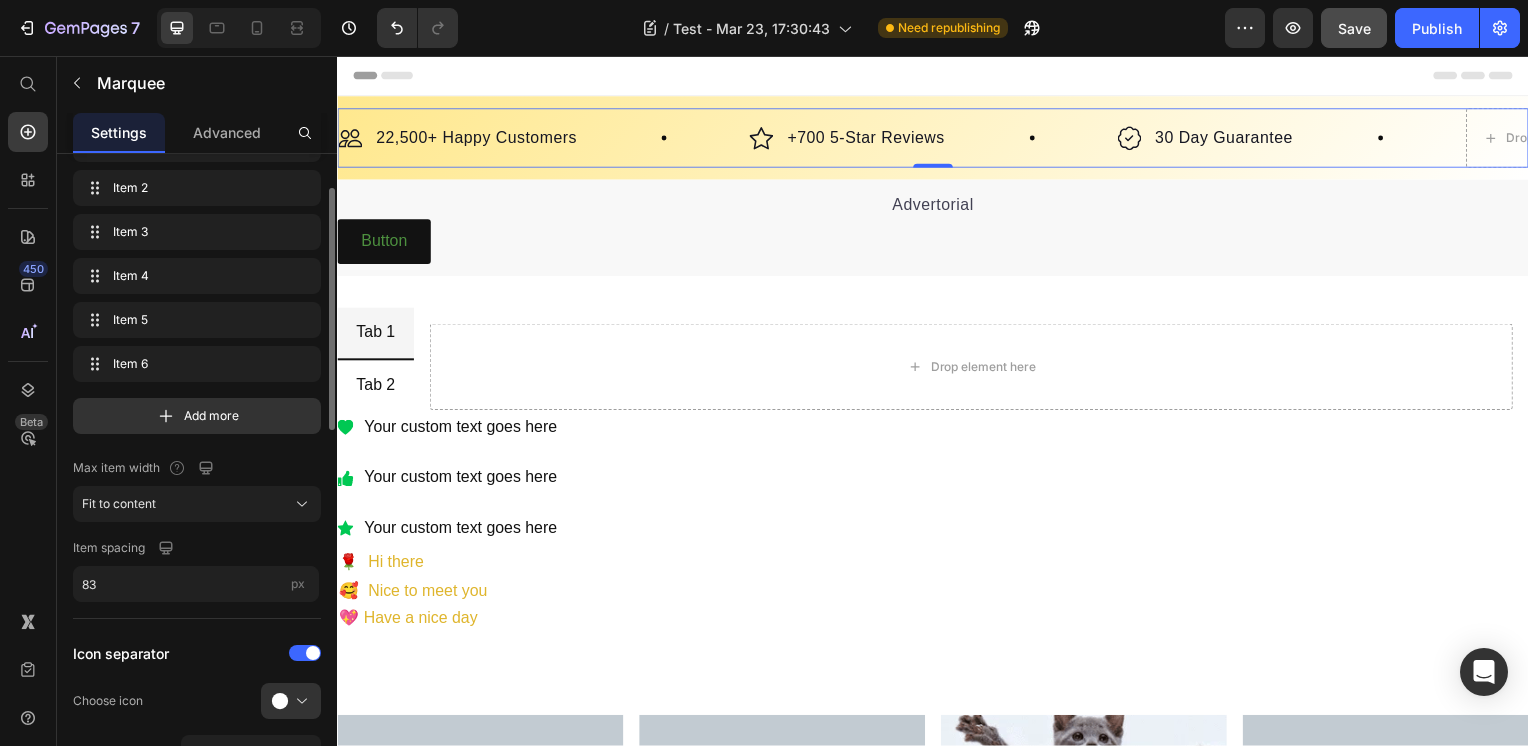 scroll, scrollTop: 0, scrollLeft: 0, axis: both 